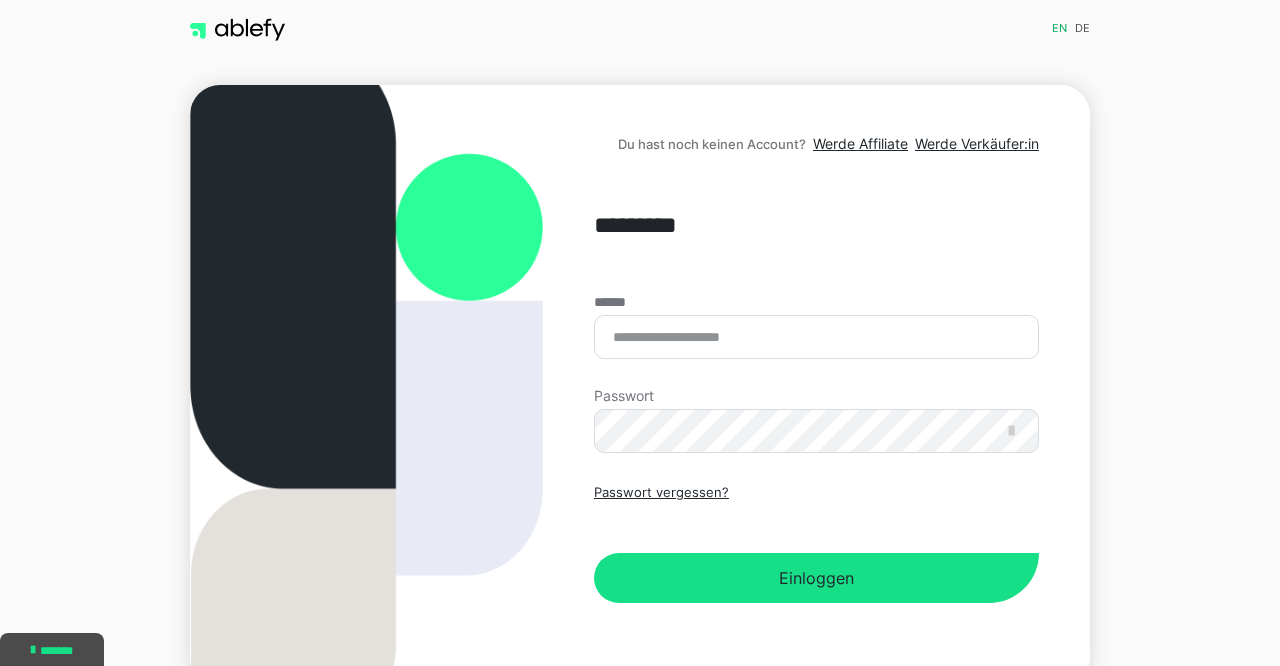 click on "******" at bounding box center [816, 337] 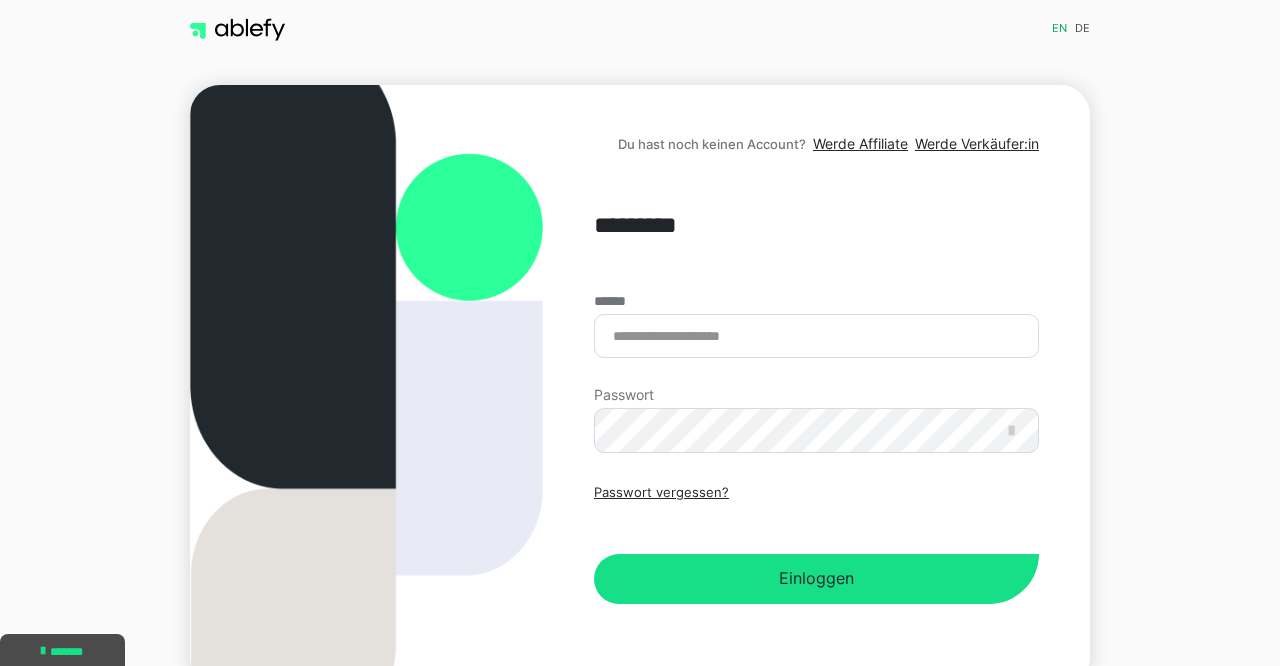 scroll, scrollTop: 0, scrollLeft: 0, axis: both 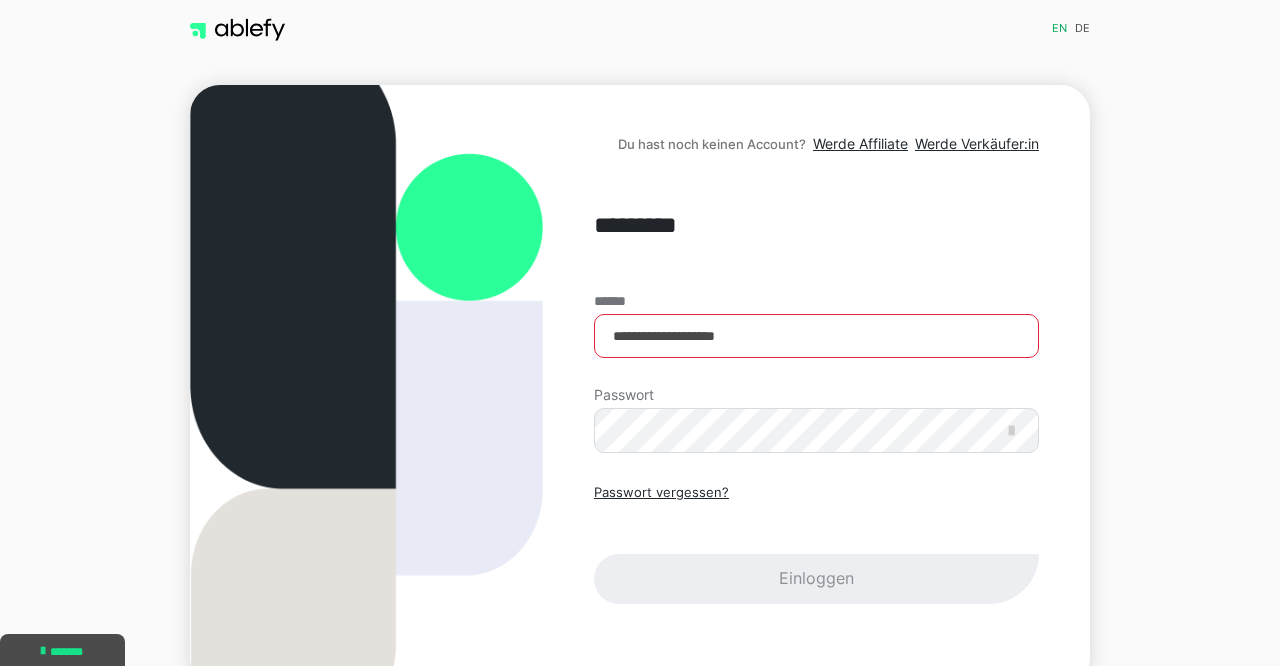 type on "**********" 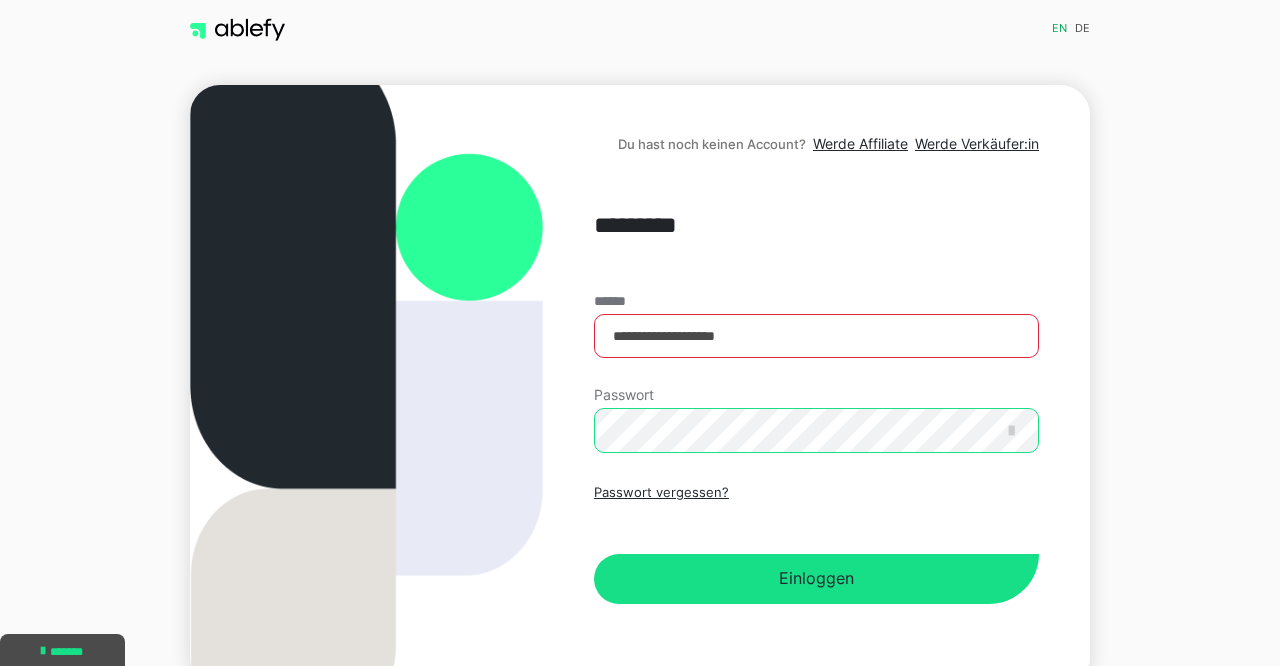 scroll, scrollTop: 1, scrollLeft: 0, axis: vertical 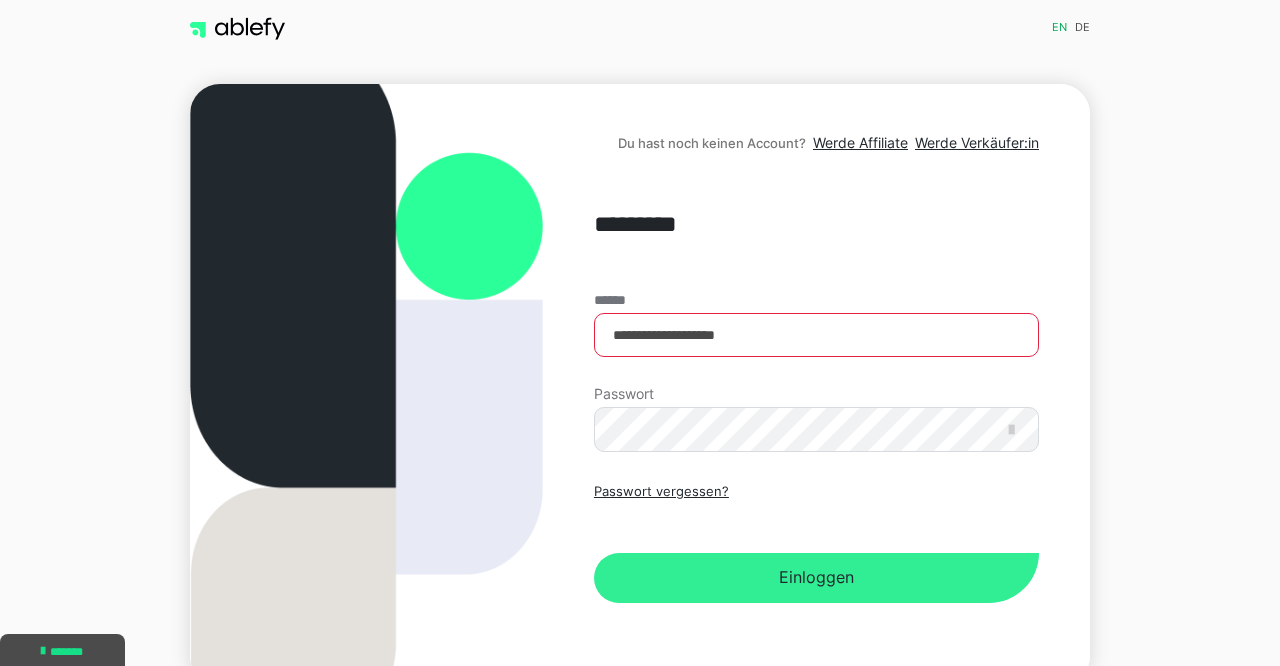 click on "Einloggen" at bounding box center (816, 578) 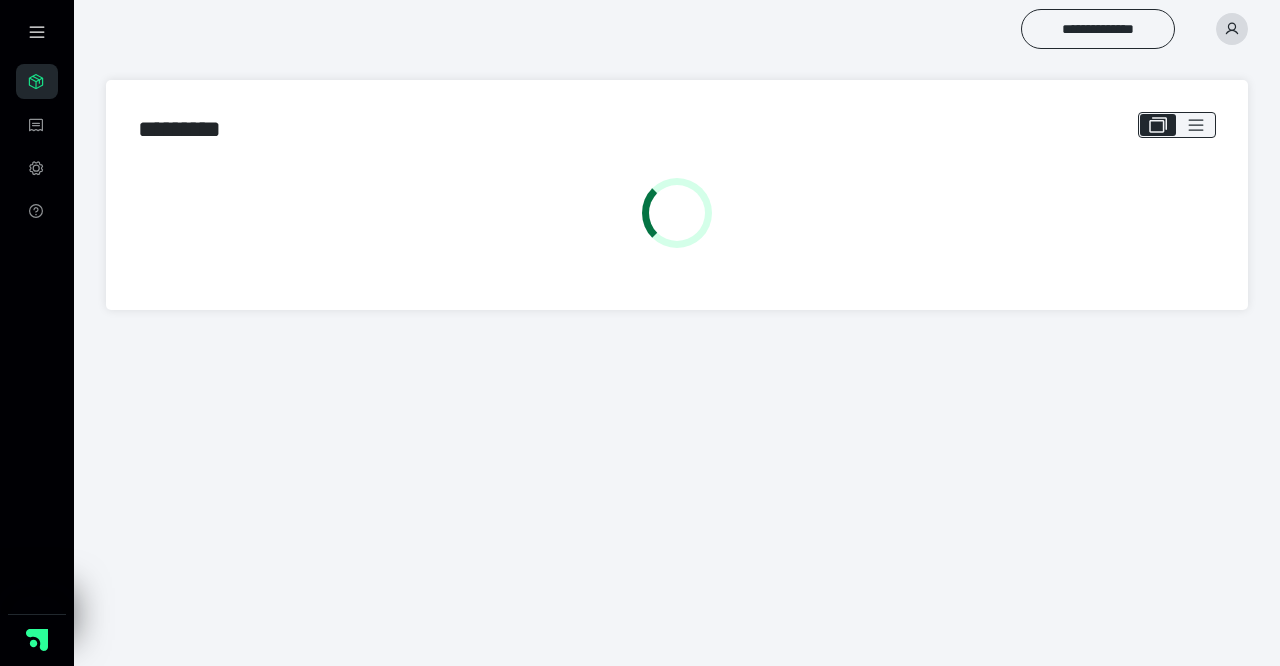 scroll, scrollTop: 0, scrollLeft: 0, axis: both 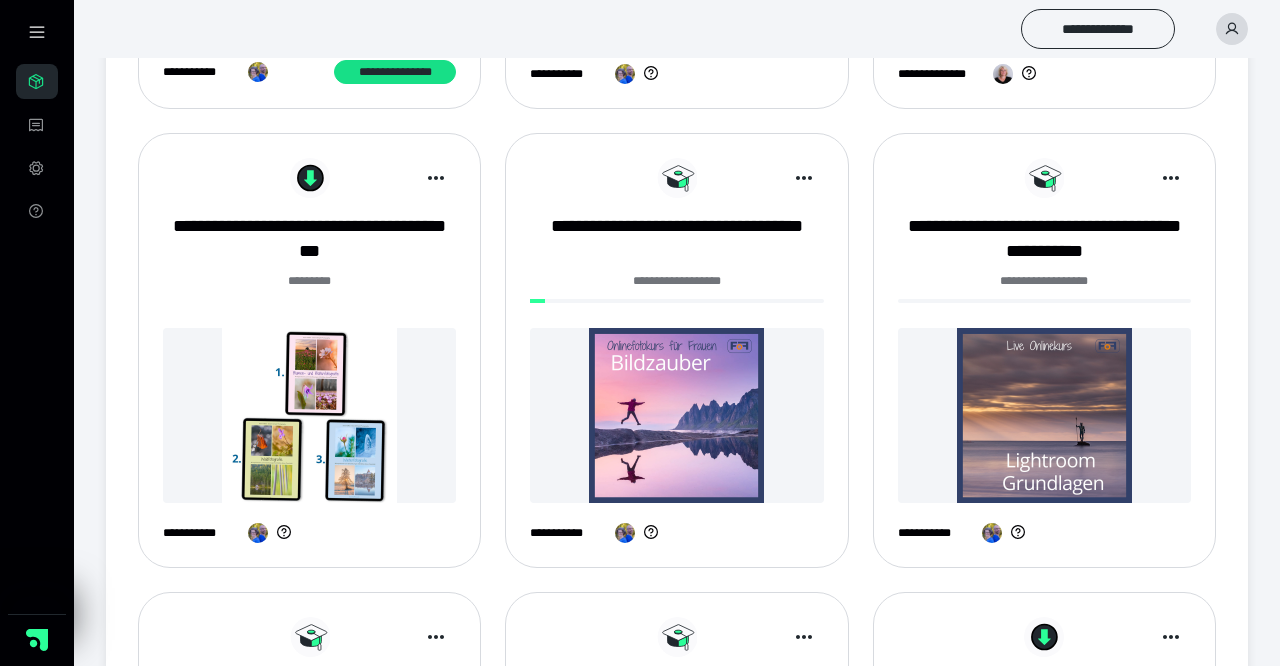 click at bounding box center [676, 415] 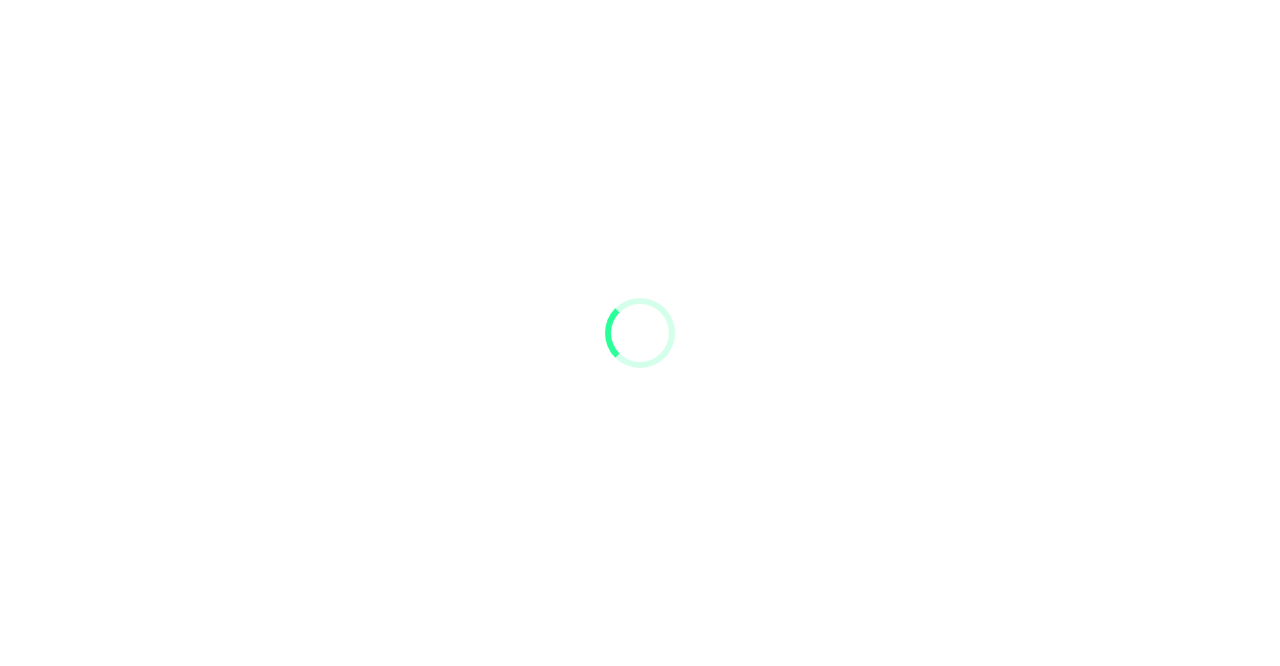 scroll, scrollTop: 0, scrollLeft: 0, axis: both 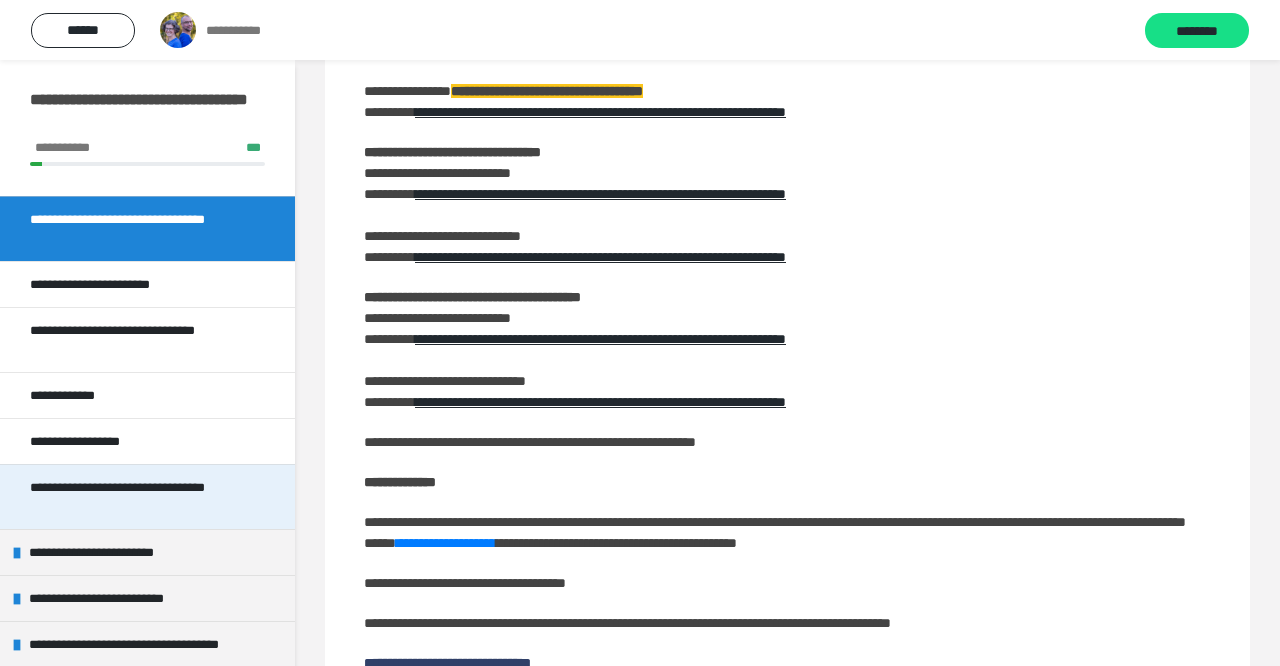 click on "**********" at bounding box center (139, 497) 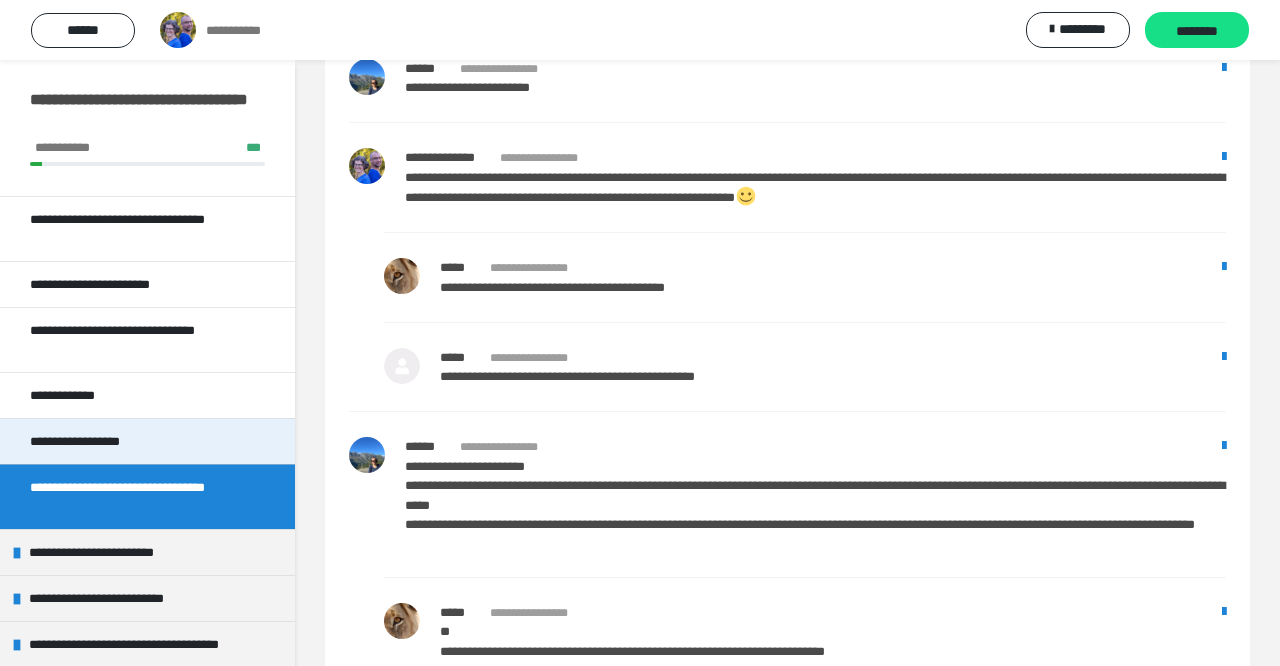 scroll, scrollTop: 2691, scrollLeft: 0, axis: vertical 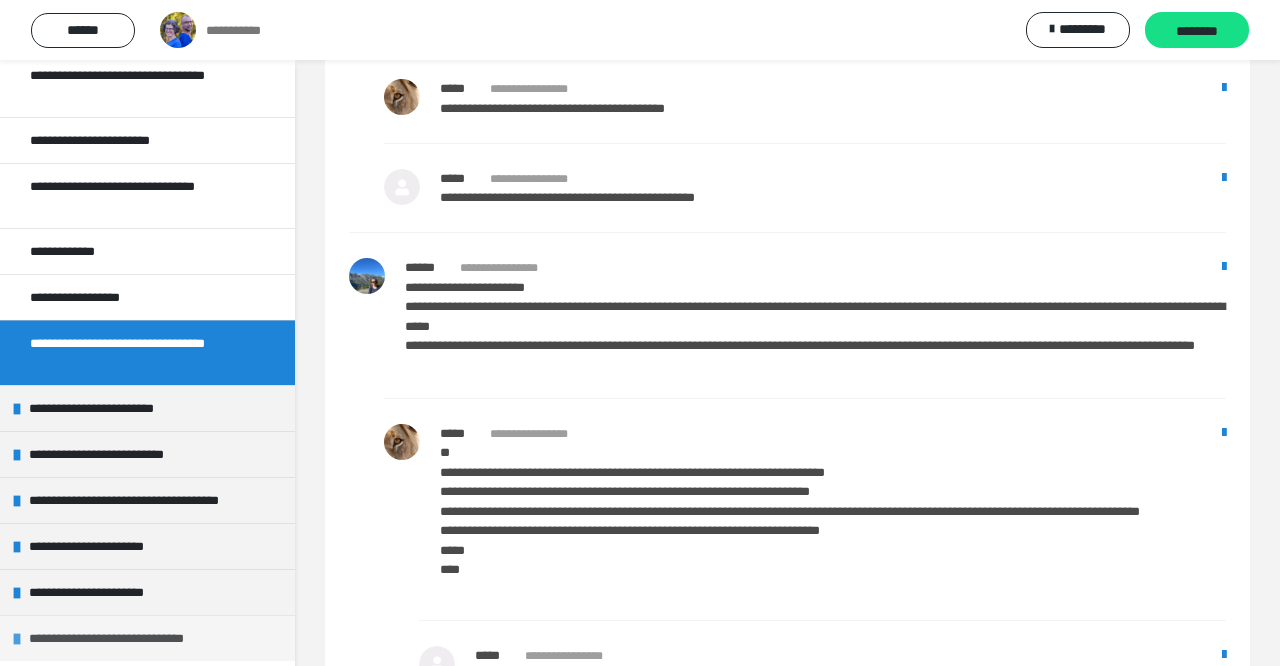 click on "**********" at bounding box center (127, 638) 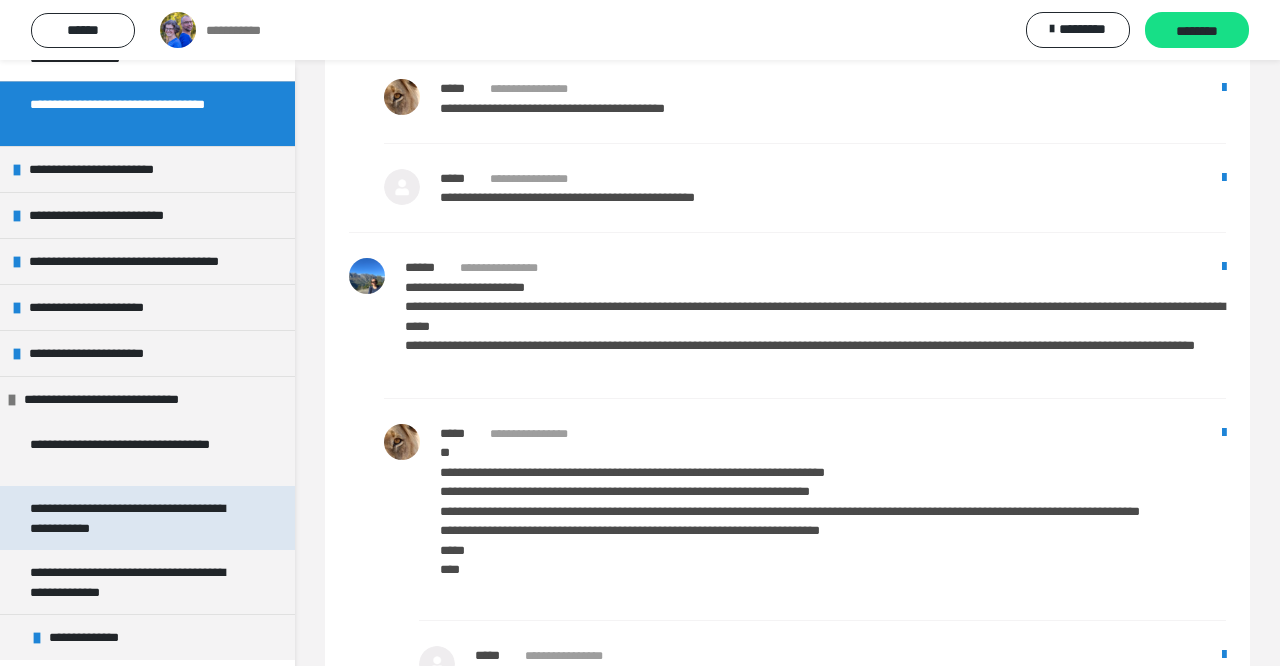 scroll, scrollTop: 382, scrollLeft: 0, axis: vertical 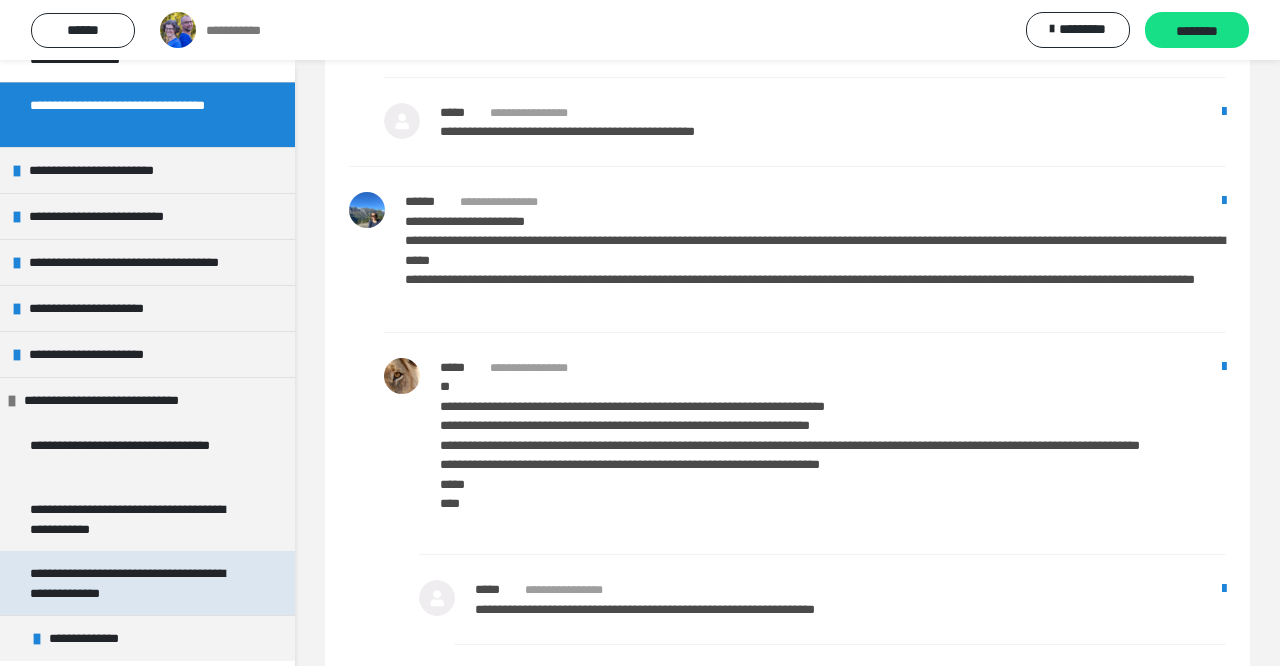 click on "**********" at bounding box center (139, 583) 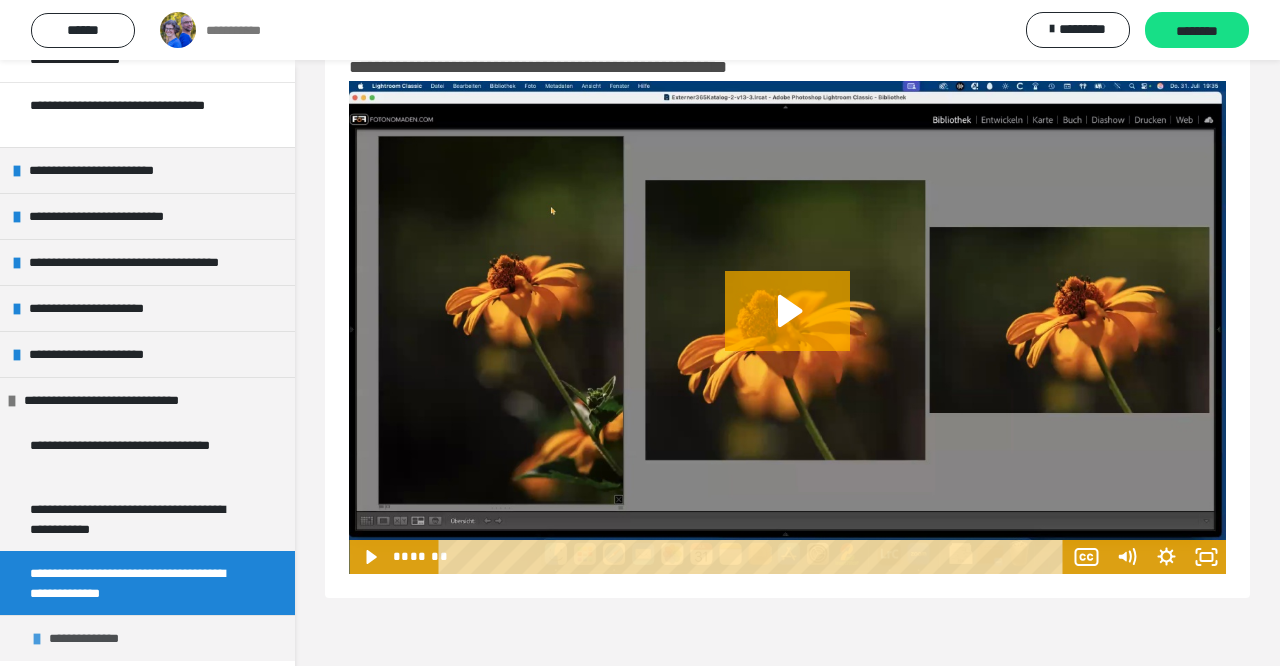 scroll, scrollTop: 60, scrollLeft: 0, axis: vertical 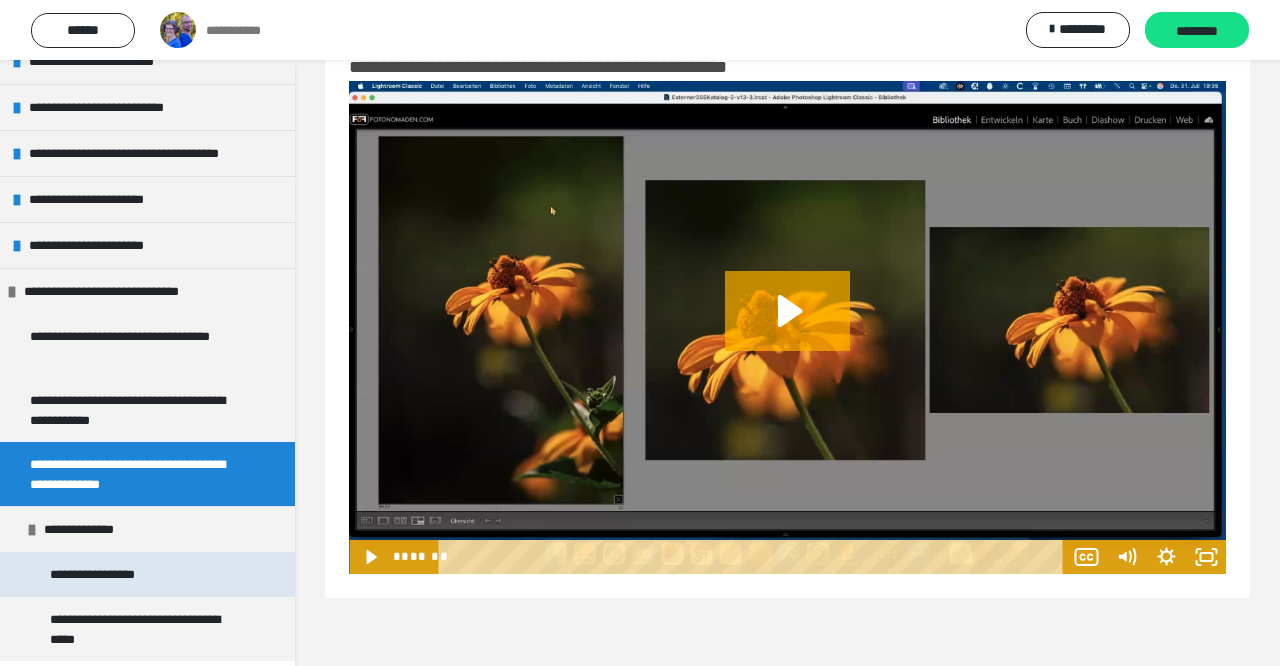 click on "**********" at bounding box center [115, 574] 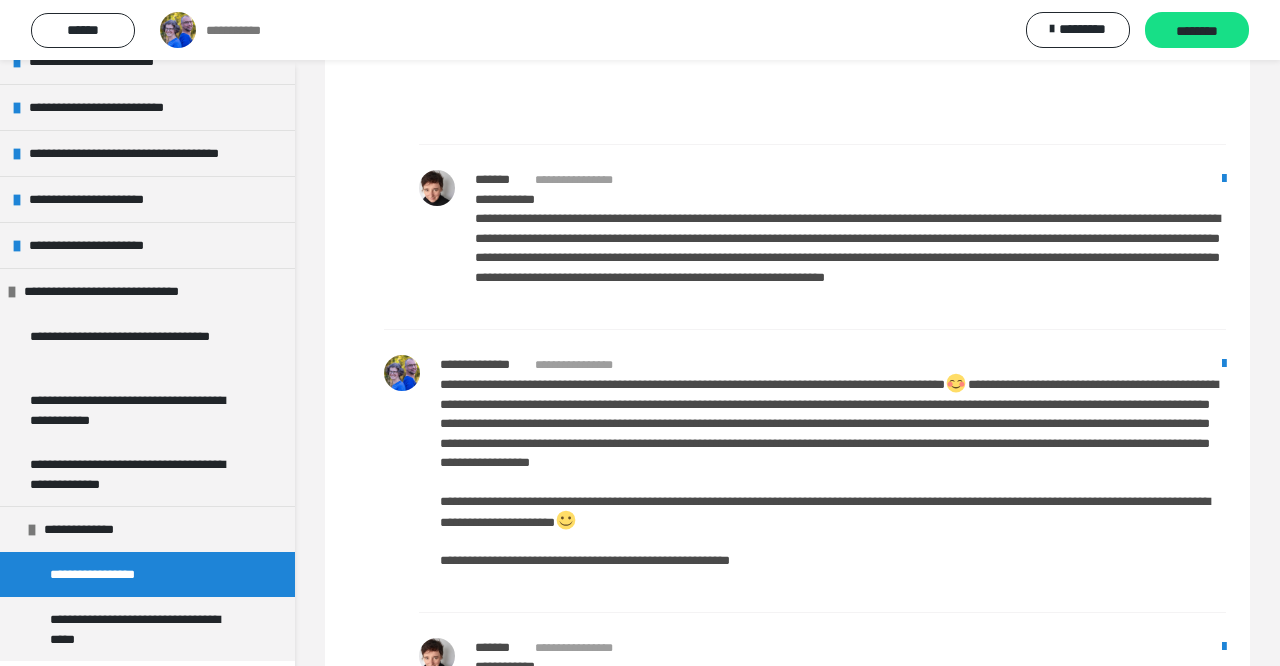 scroll, scrollTop: 5685, scrollLeft: 0, axis: vertical 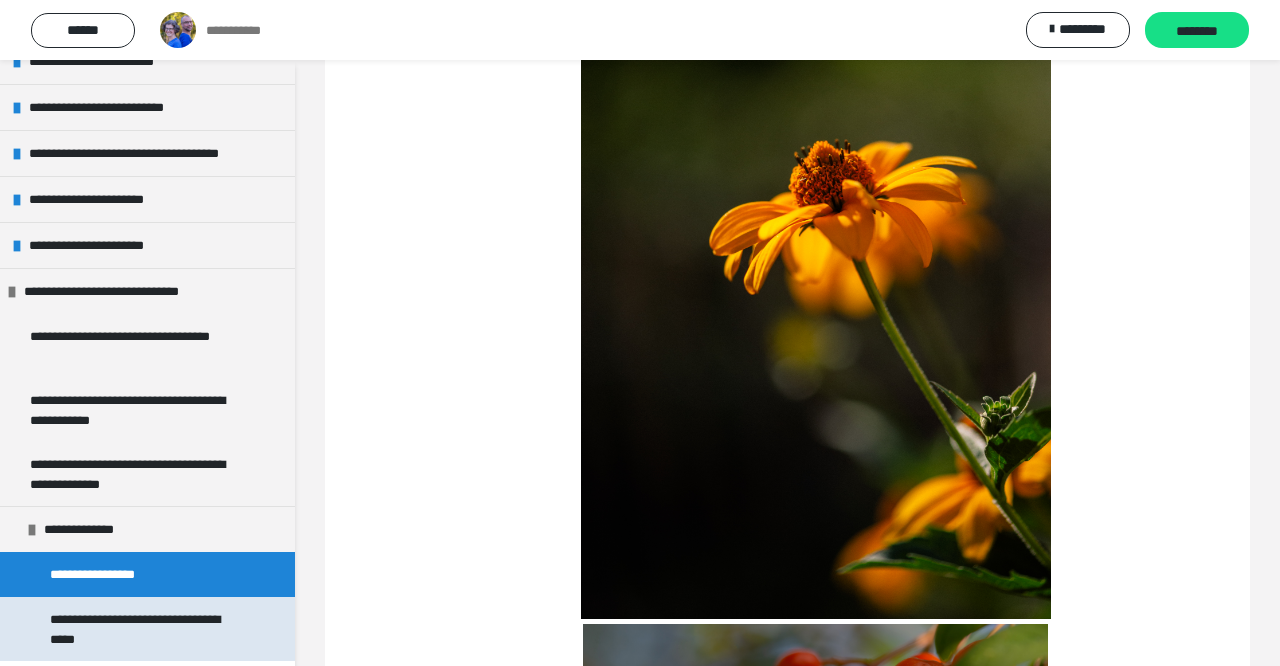 click on "**********" at bounding box center (149, 629) 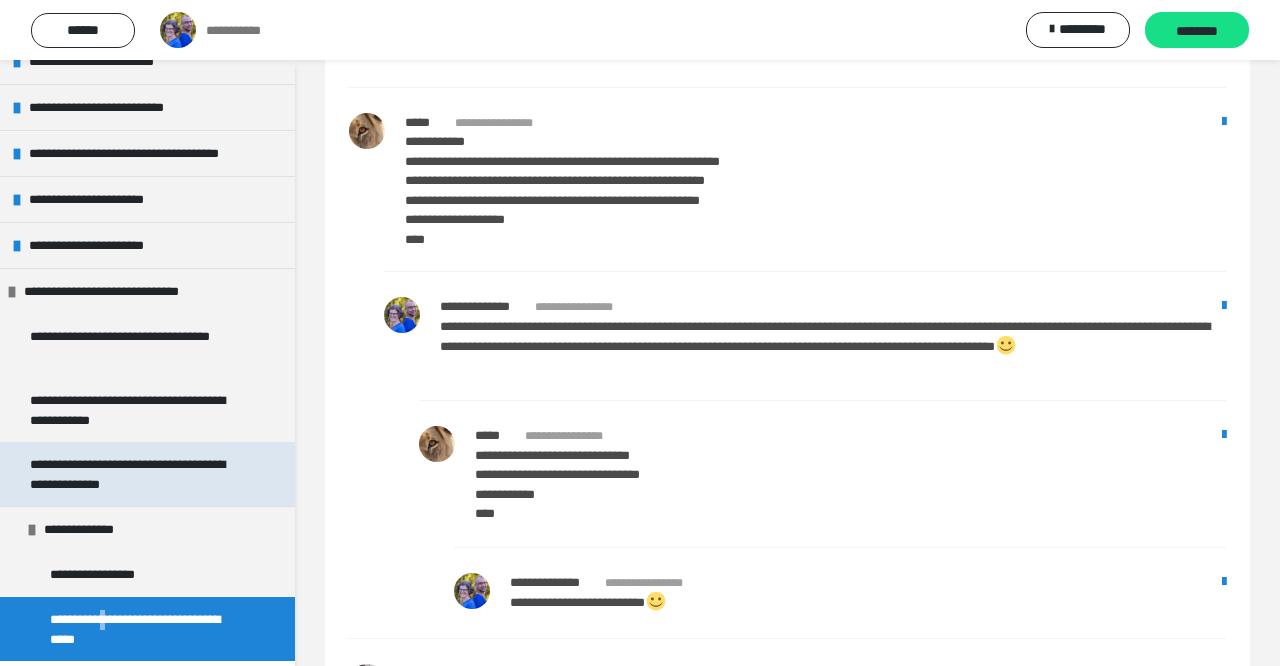scroll, scrollTop: 530, scrollLeft: 0, axis: vertical 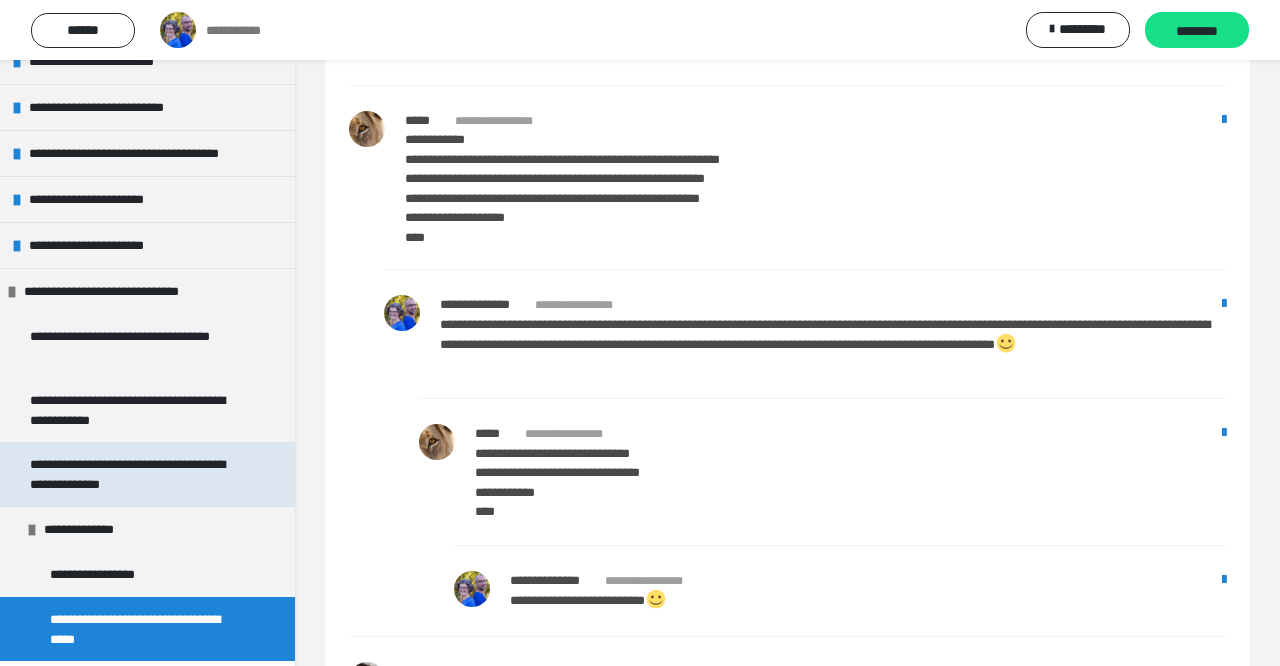 click on "**********" at bounding box center (139, 474) 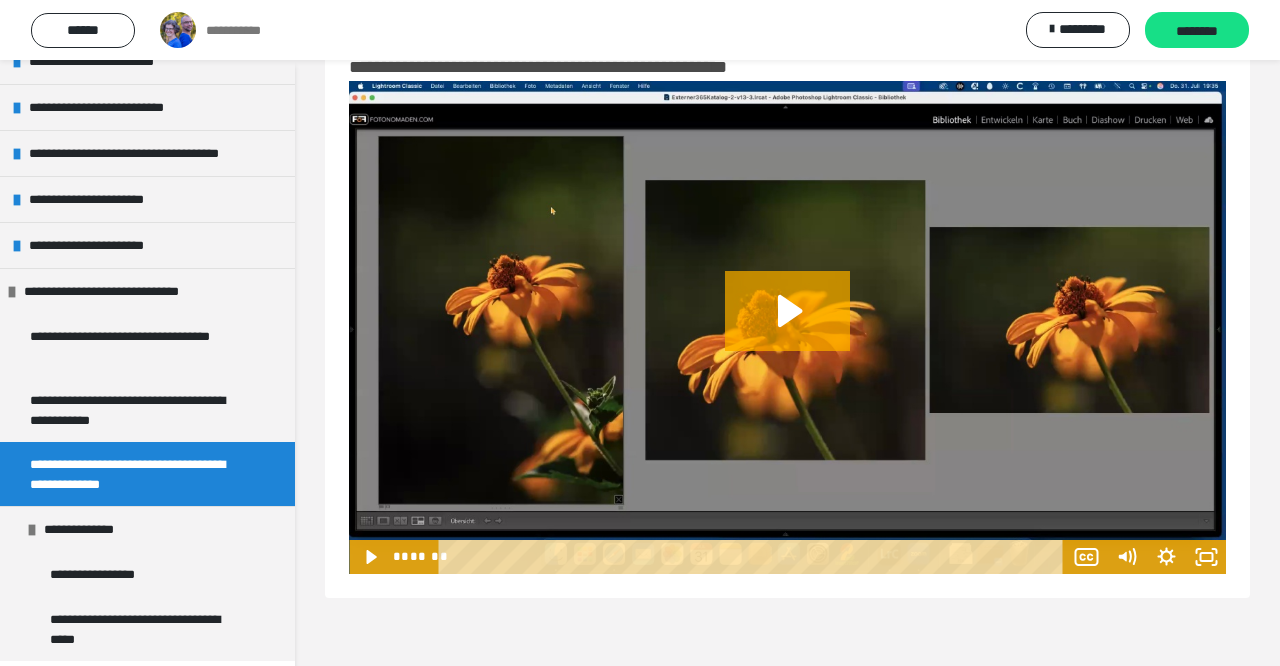 scroll, scrollTop: 60, scrollLeft: 0, axis: vertical 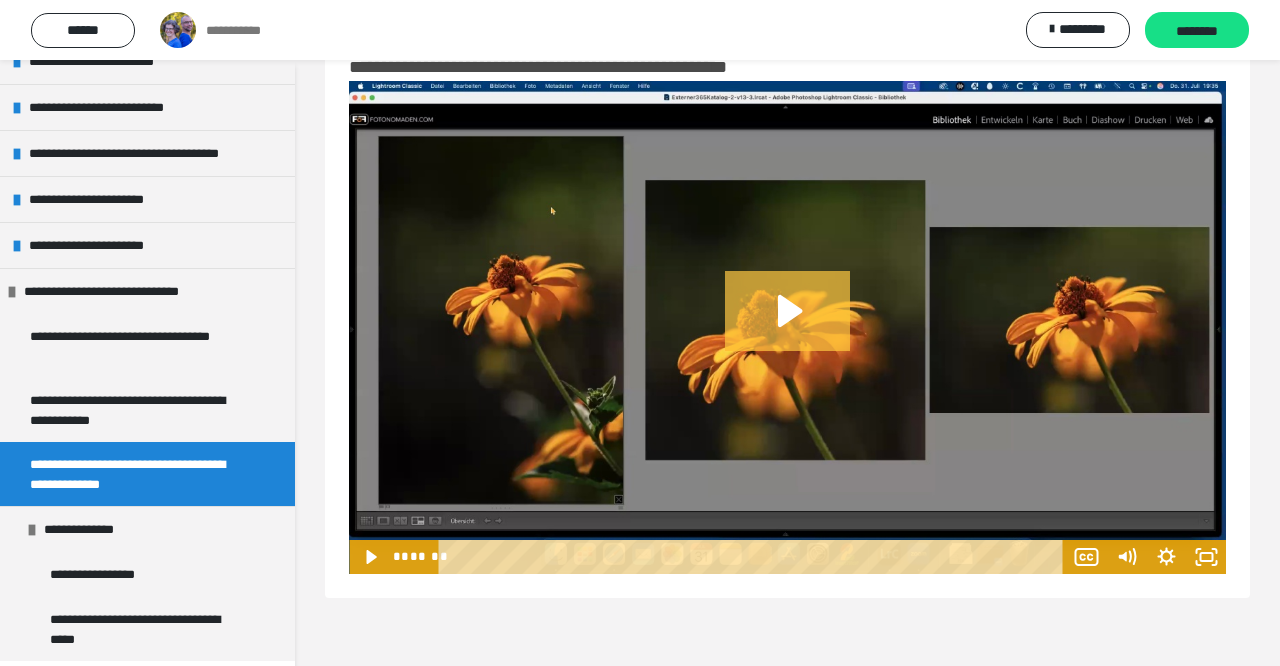 click 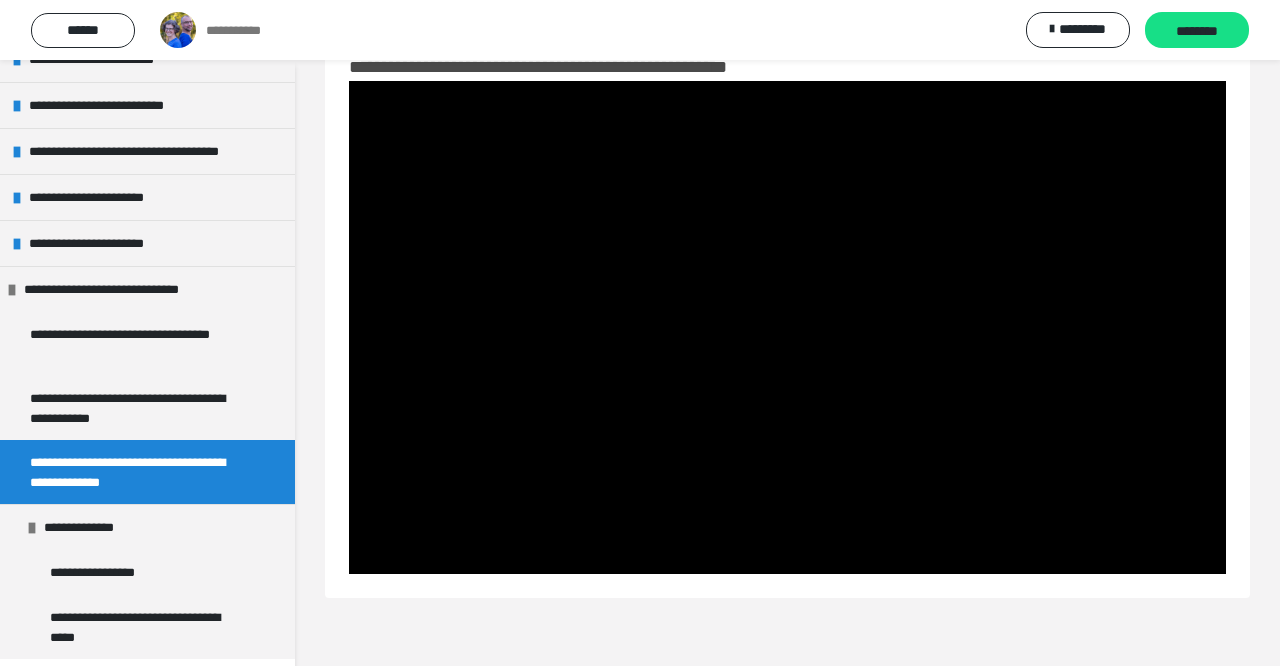scroll, scrollTop: 491, scrollLeft: 0, axis: vertical 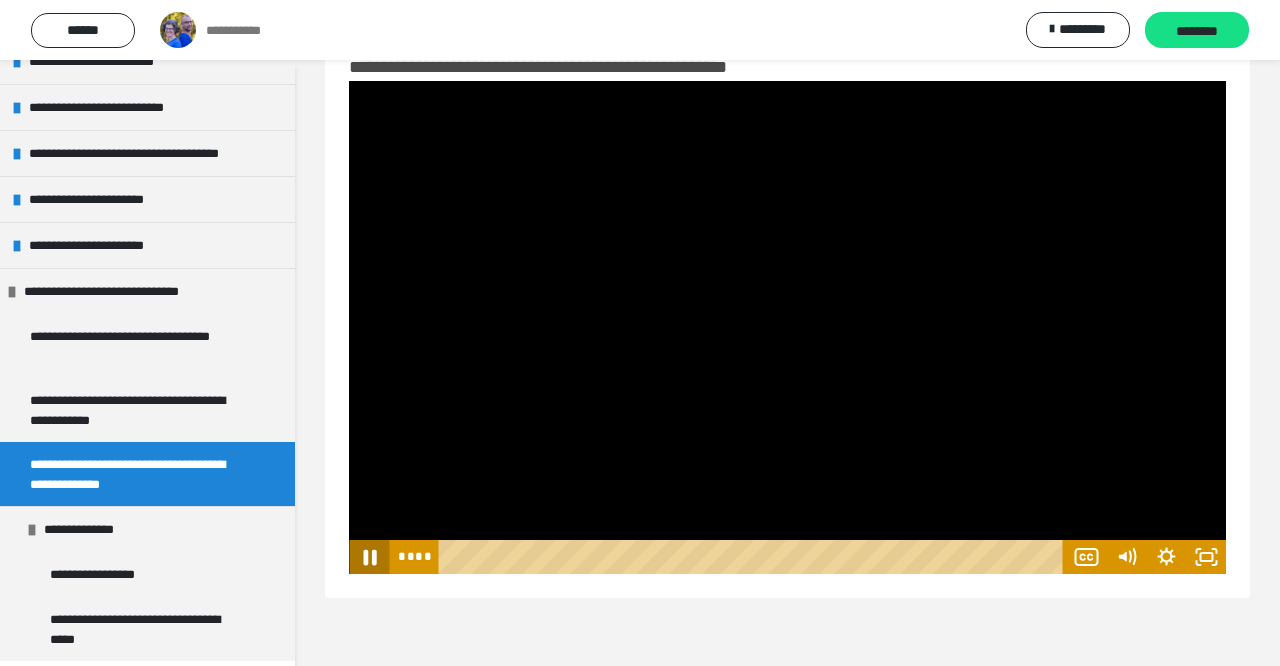 click 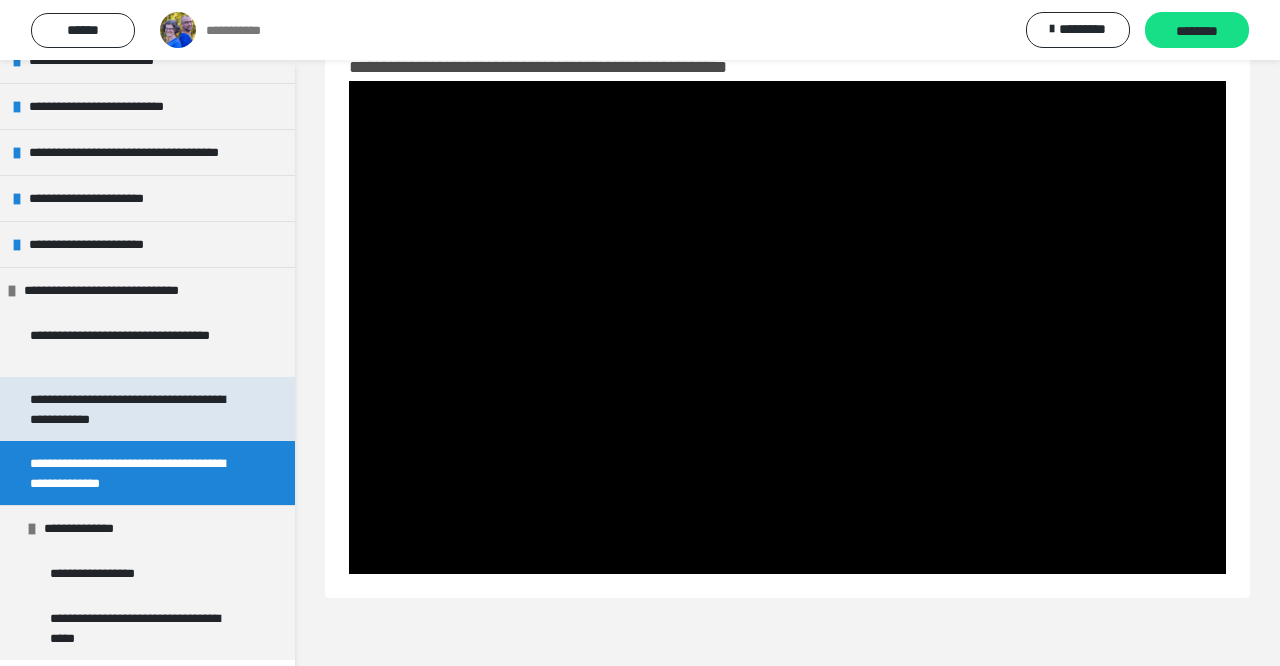 scroll, scrollTop: 491, scrollLeft: 0, axis: vertical 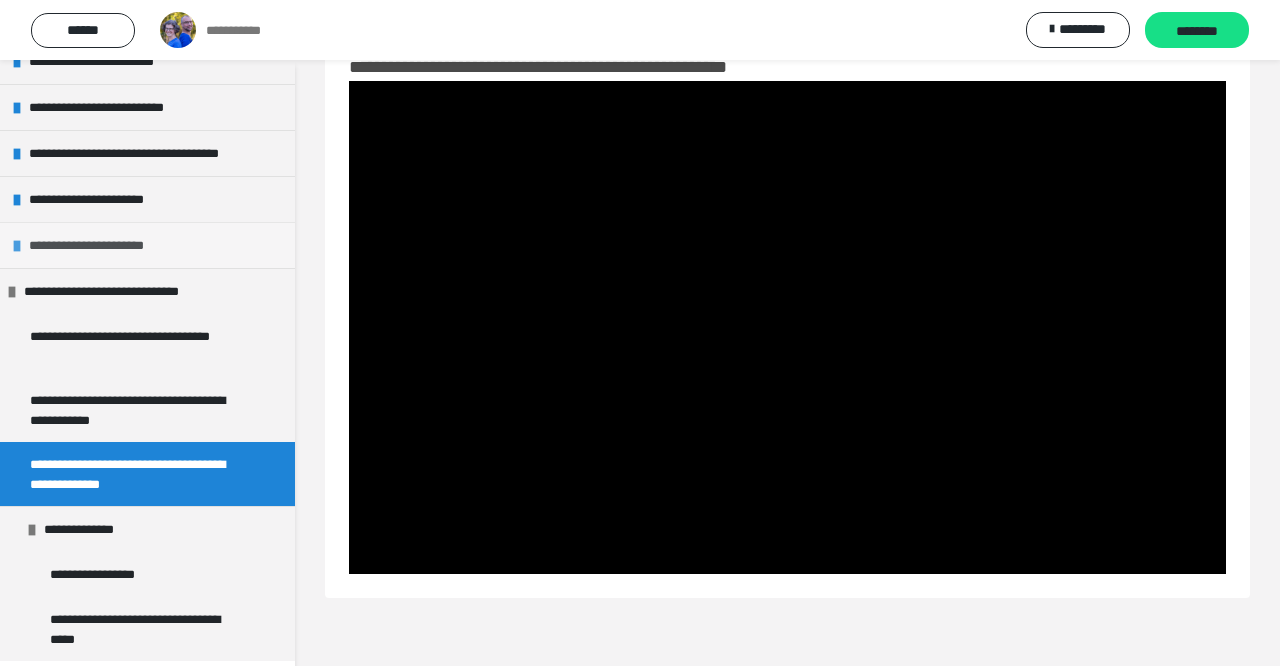 click on "**********" at bounding box center (102, 245) 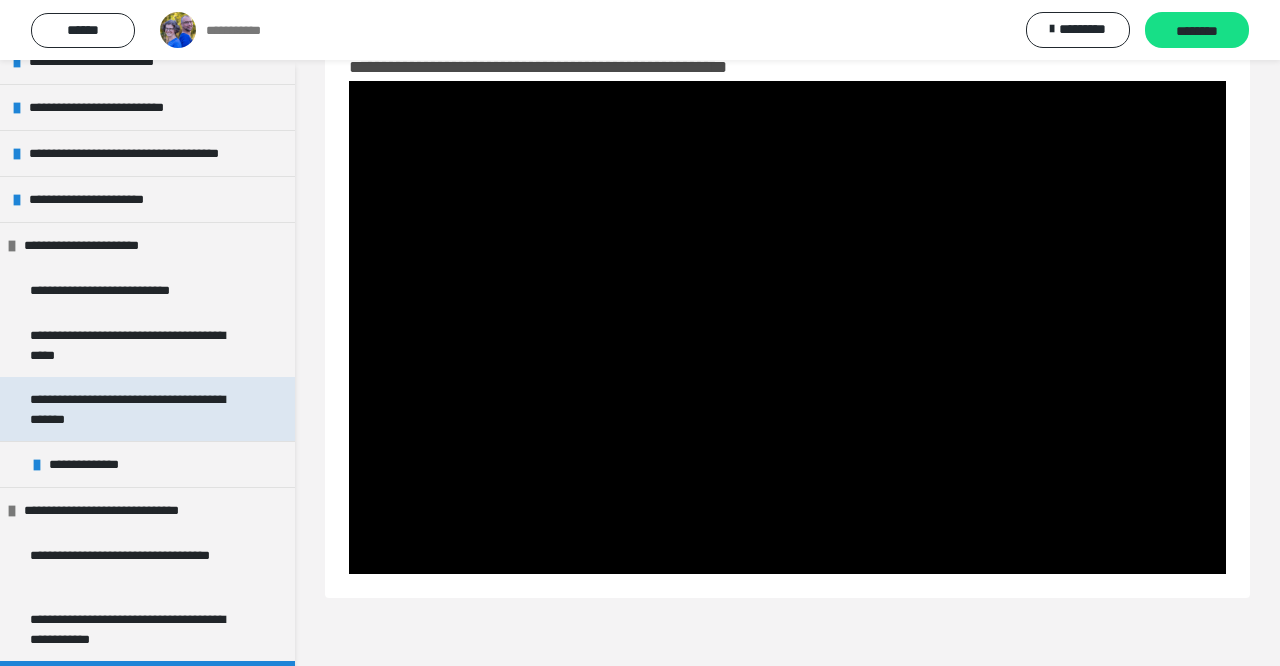 click on "**********" at bounding box center (139, 409) 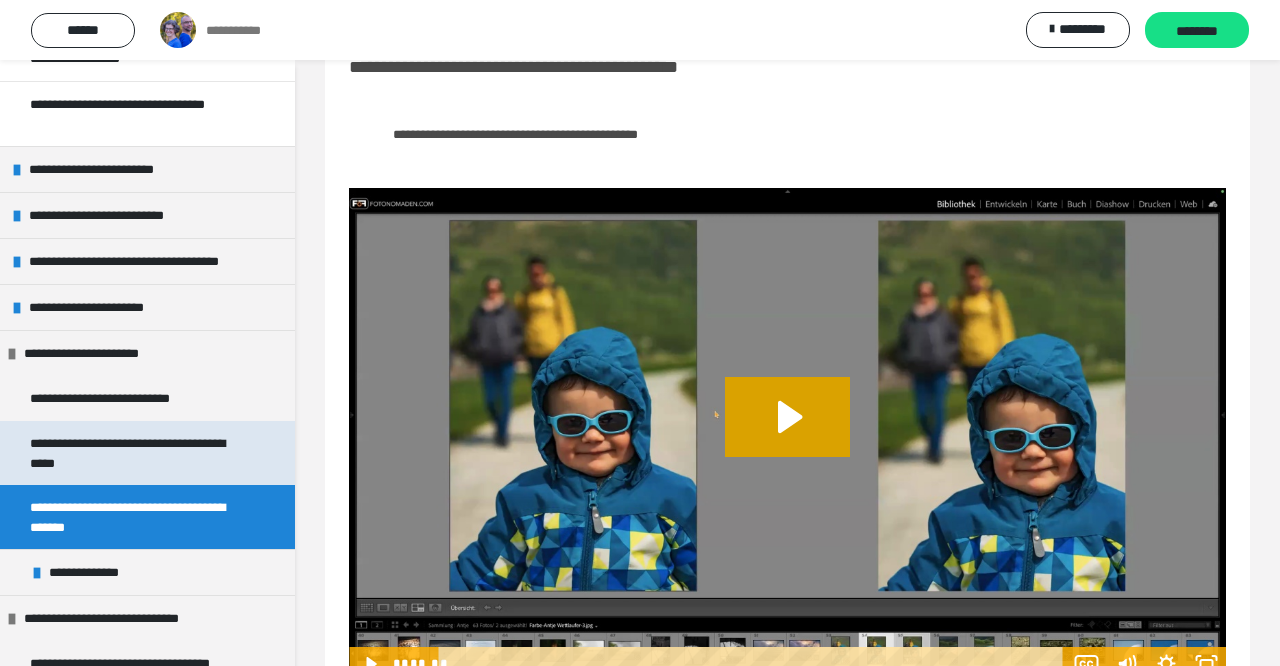 scroll, scrollTop: 358, scrollLeft: 0, axis: vertical 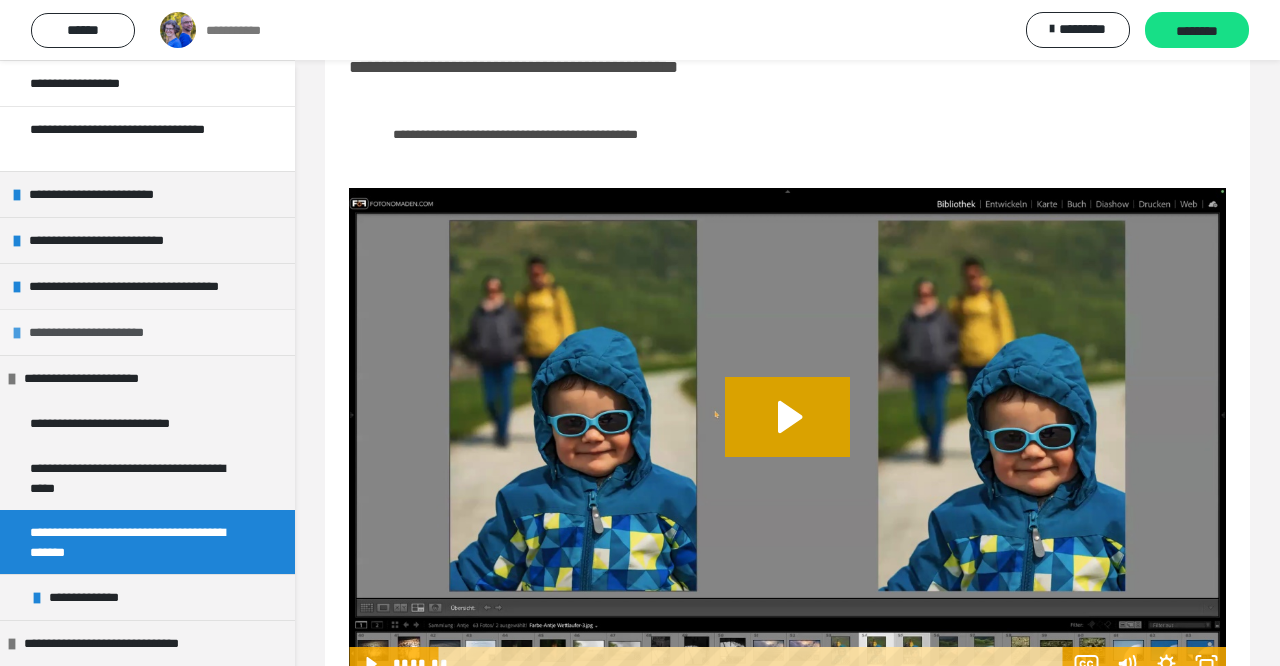click on "**********" at bounding box center (101, 332) 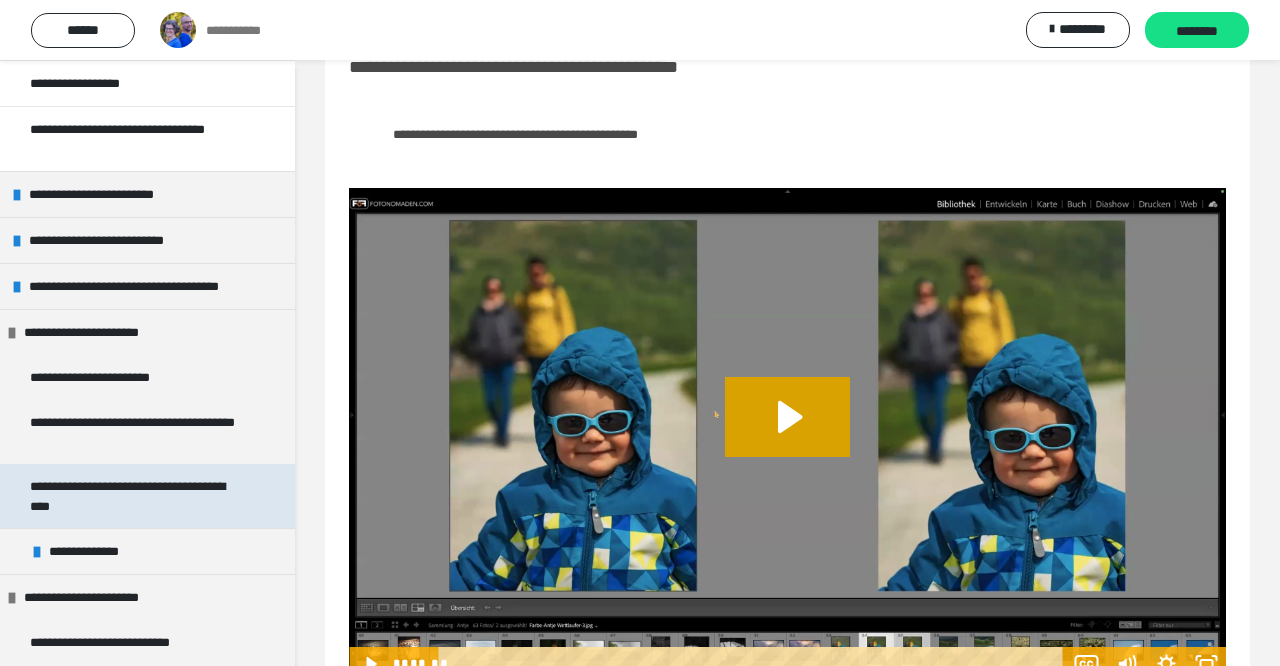 click on "**********" at bounding box center [139, 496] 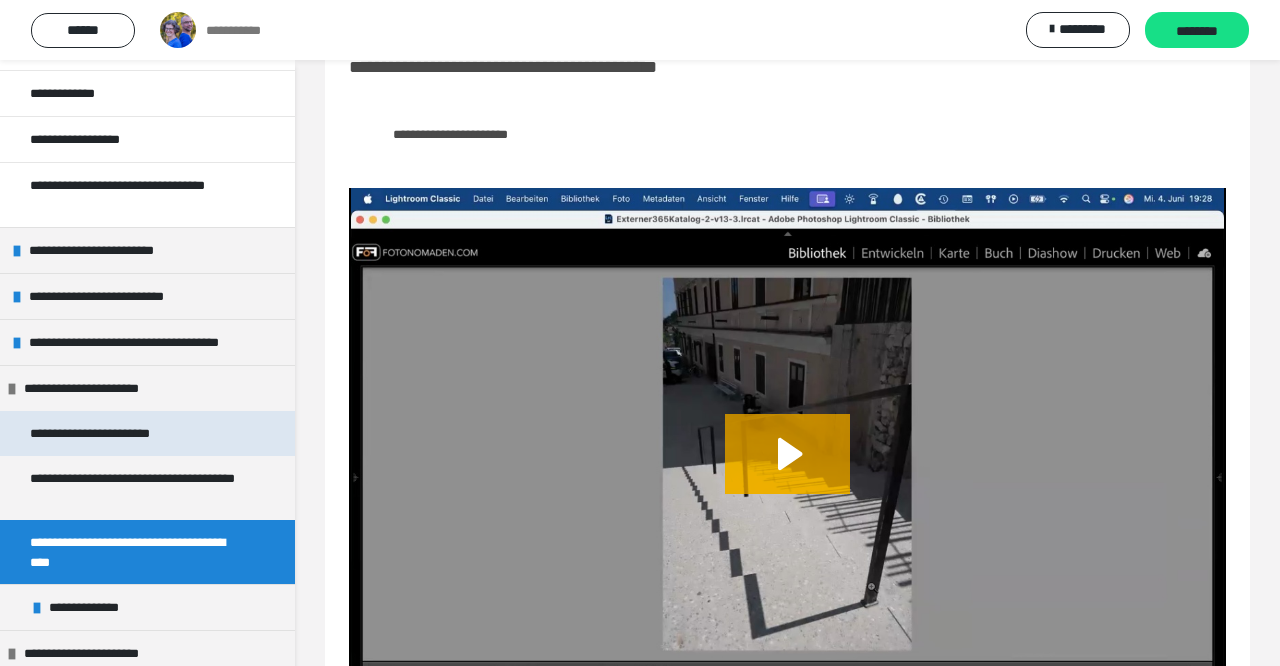 scroll, scrollTop: 287, scrollLeft: 0, axis: vertical 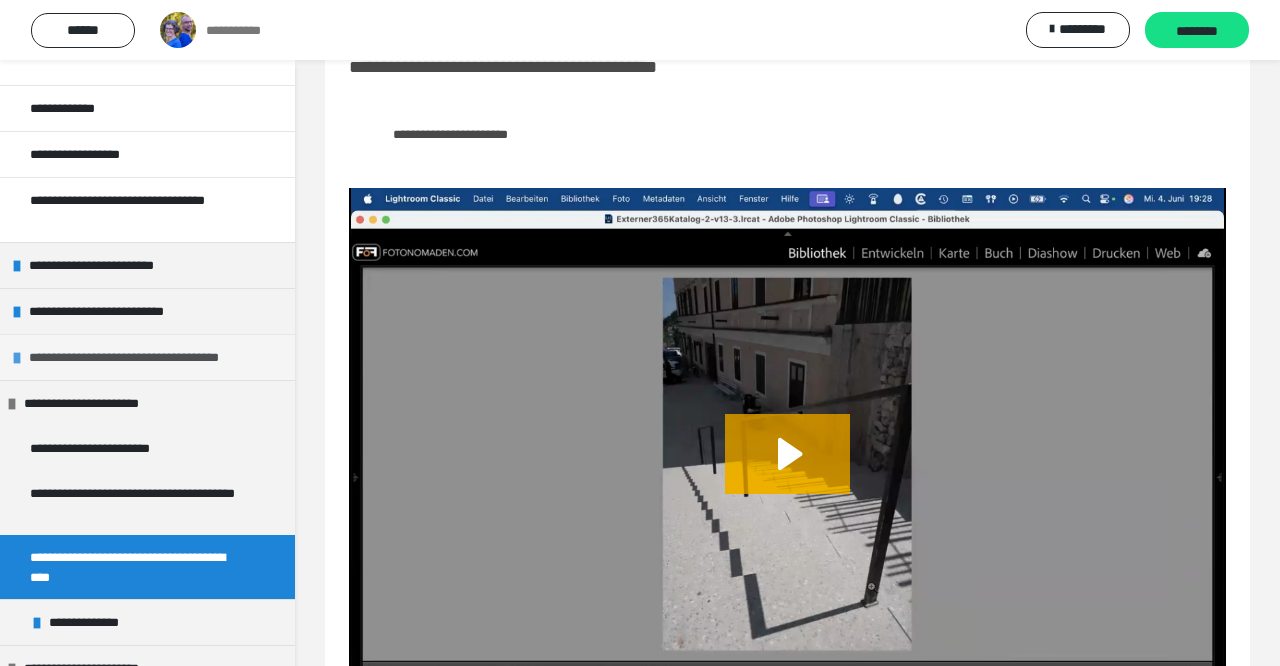 click on "**********" at bounding box center (156, 357) 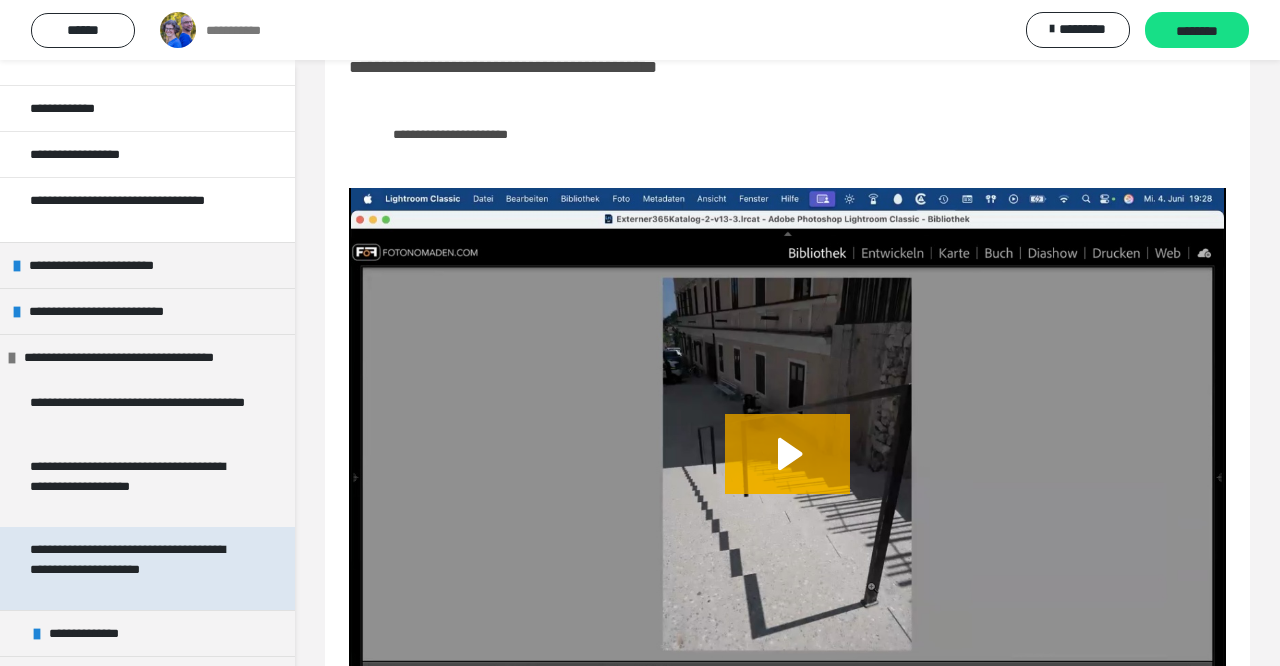 click on "**********" at bounding box center (139, 568) 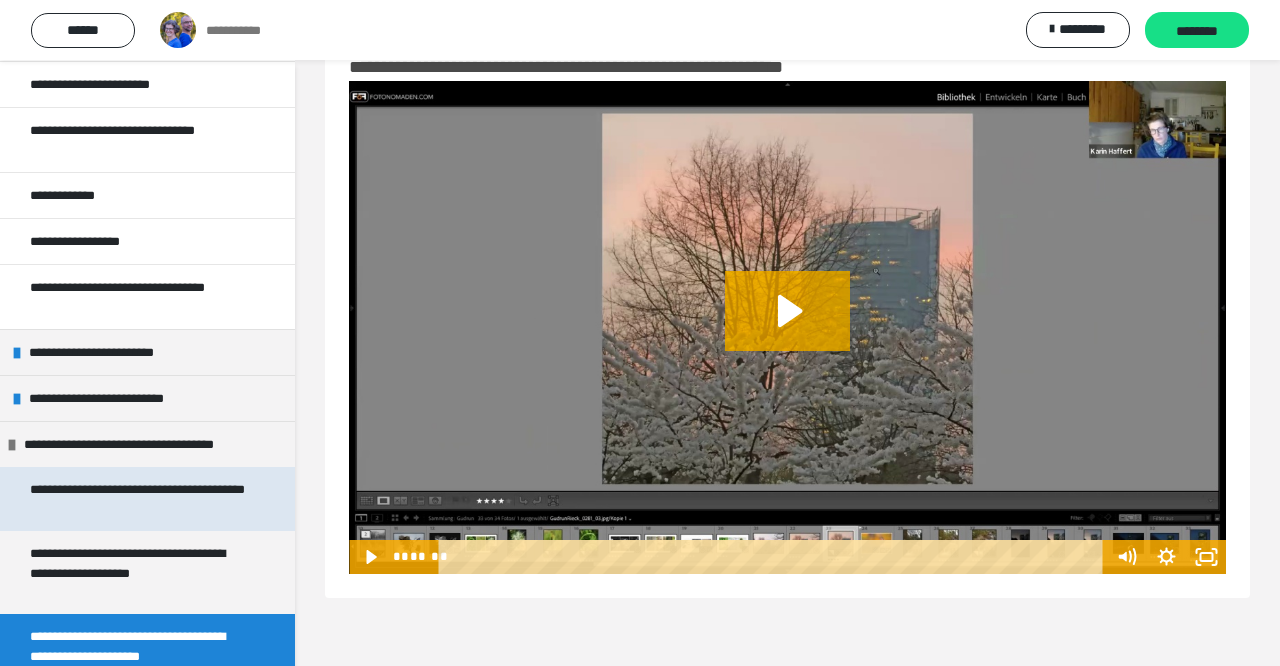 scroll, scrollTop: 199, scrollLeft: 0, axis: vertical 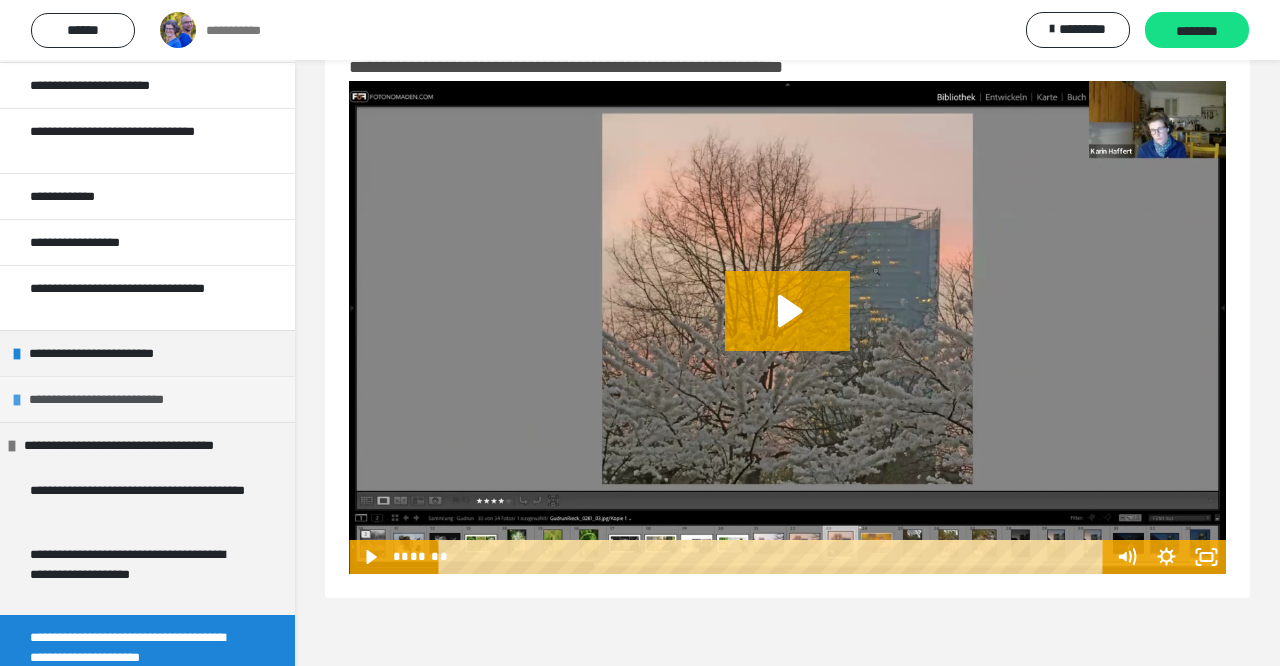 click on "**********" at bounding box center [114, 399] 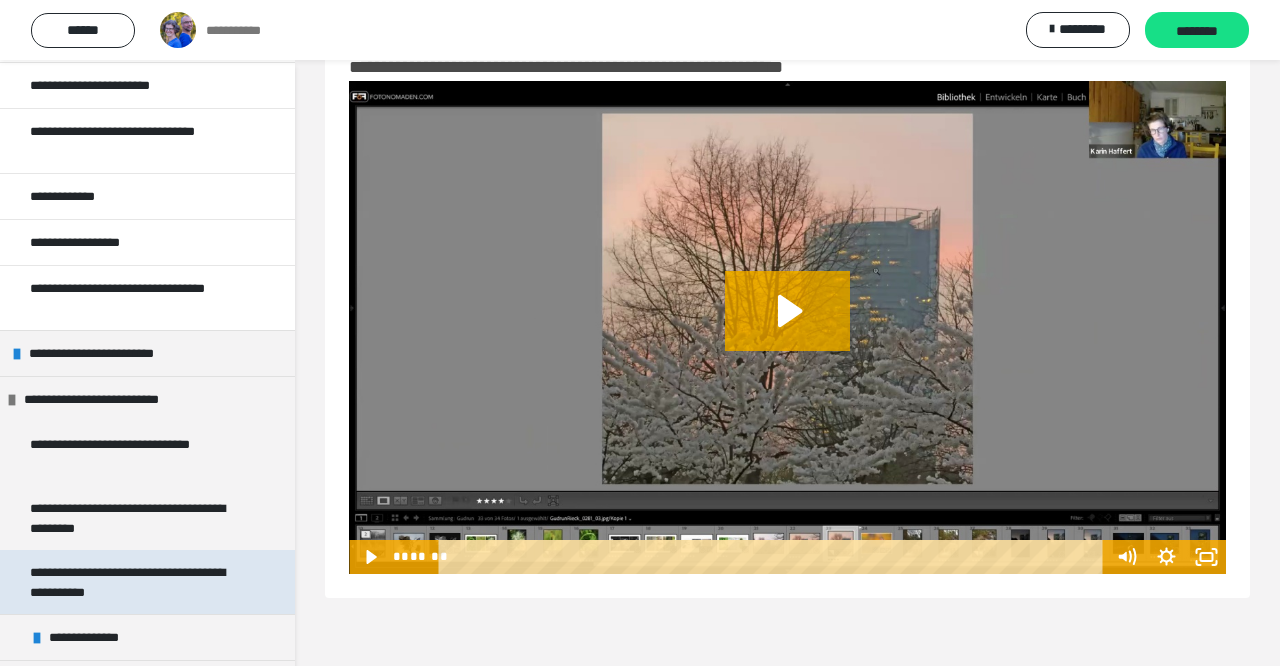 click on "**********" at bounding box center (139, 582) 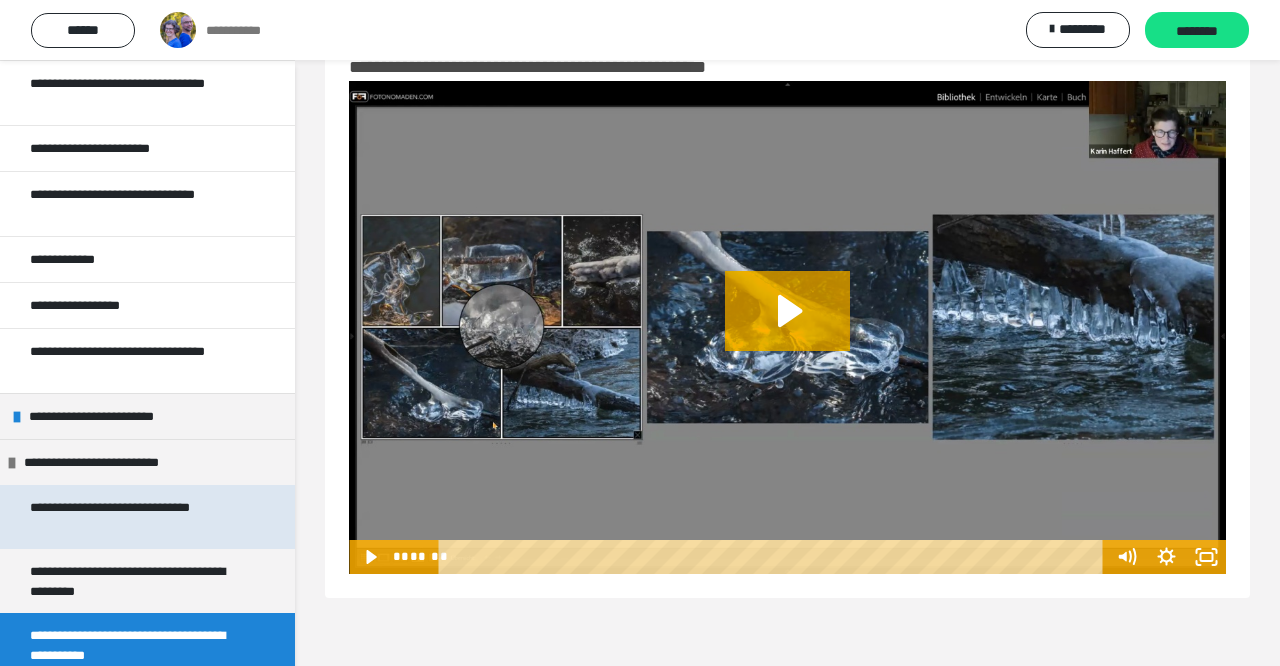scroll, scrollTop: 118, scrollLeft: 0, axis: vertical 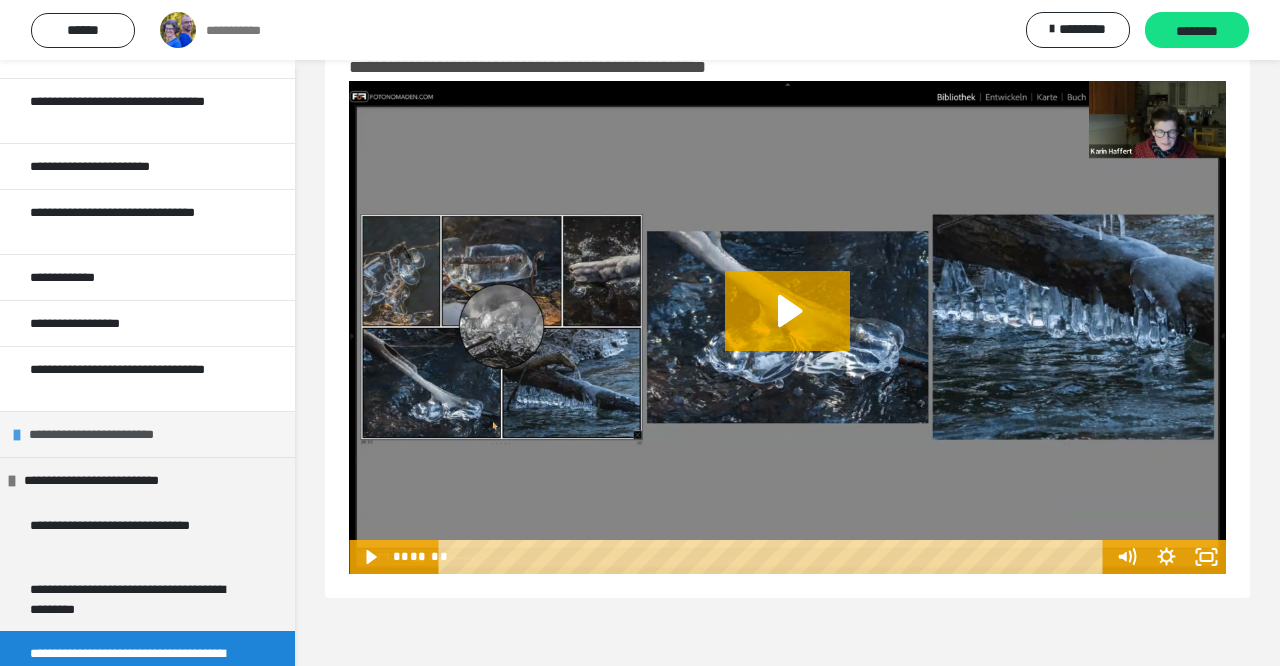 click on "**********" at bounding box center (106, 434) 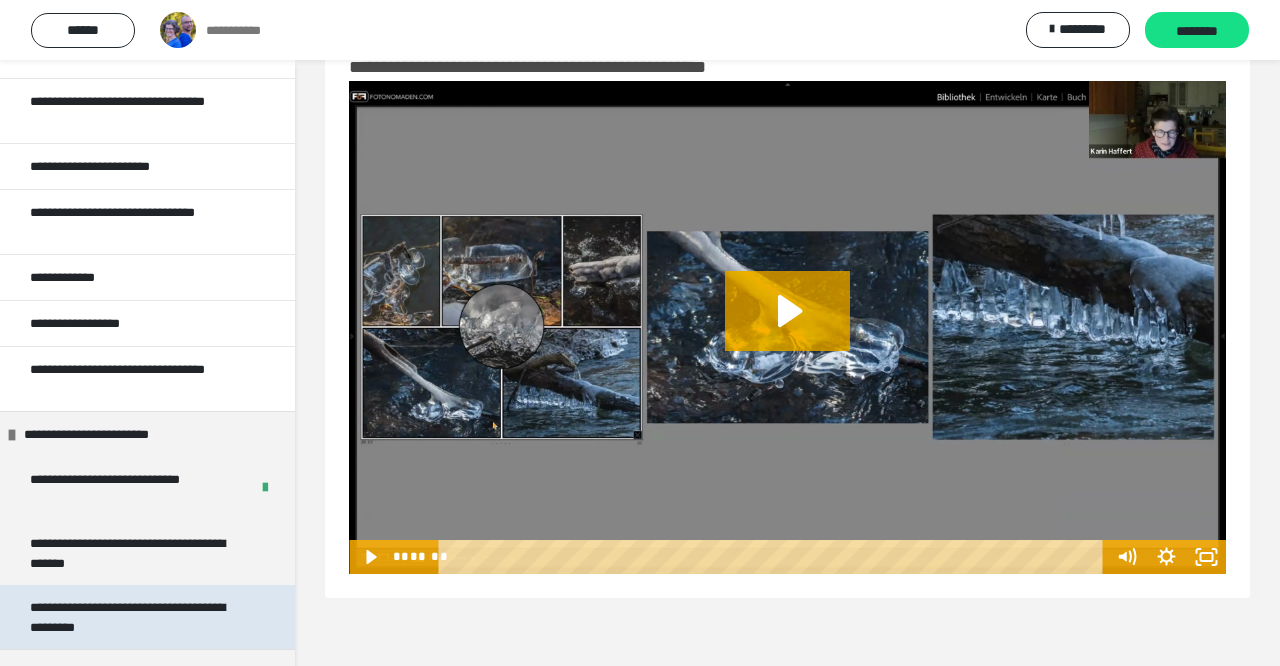 click on "**********" at bounding box center (139, 617) 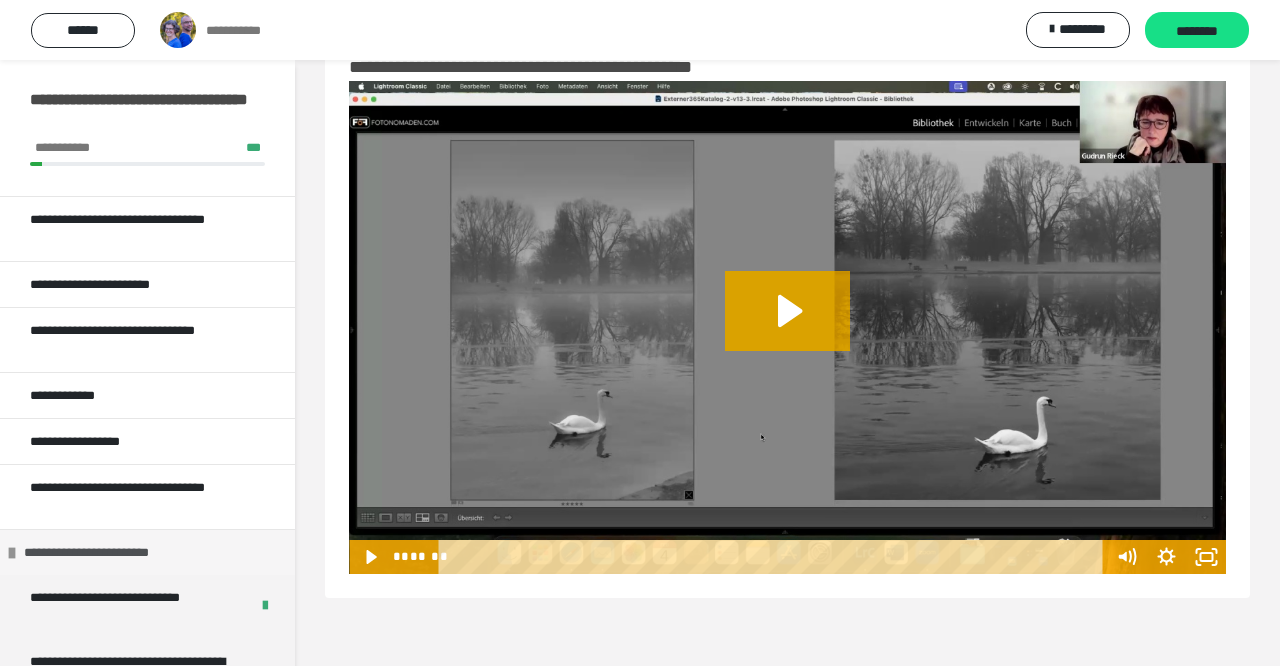 scroll, scrollTop: 0, scrollLeft: 0, axis: both 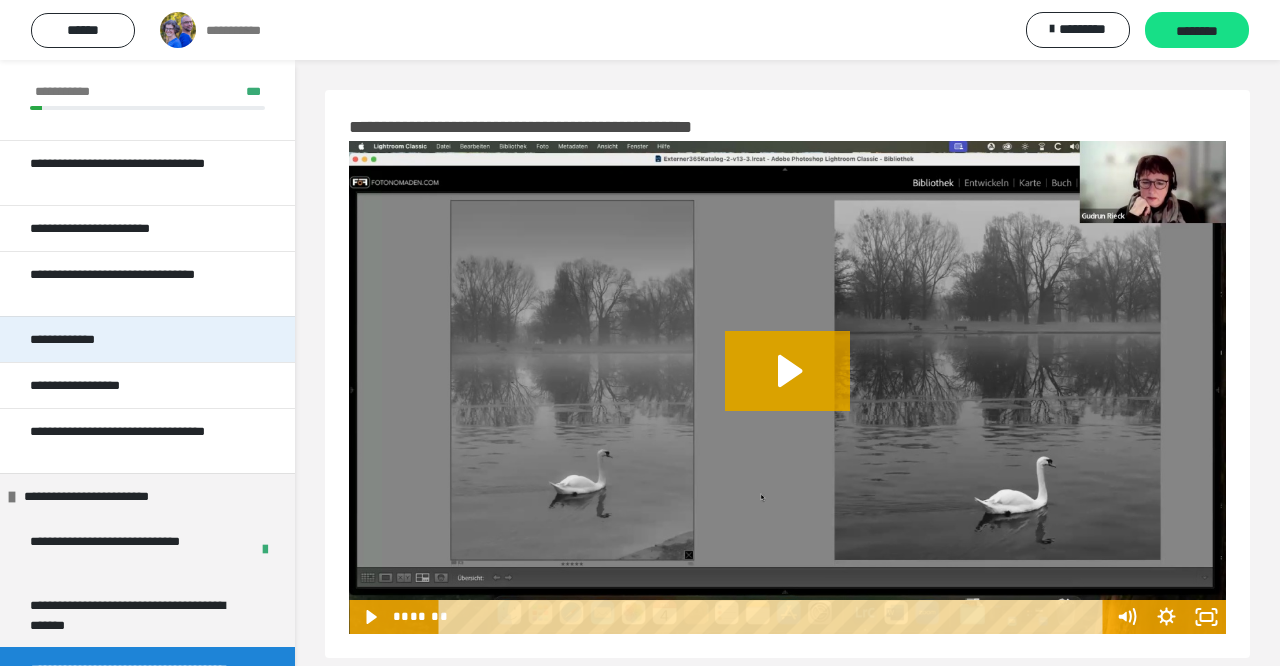 click on "**********" at bounding box center (78, 339) 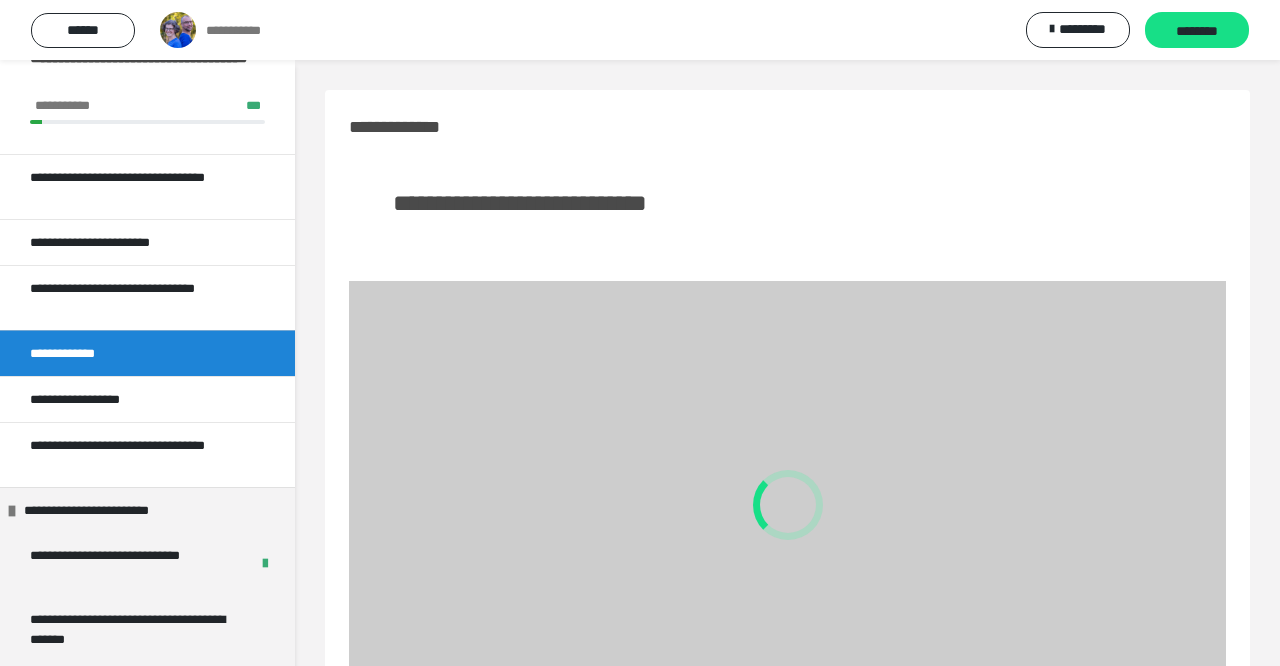 scroll, scrollTop: 0, scrollLeft: 1, axis: horizontal 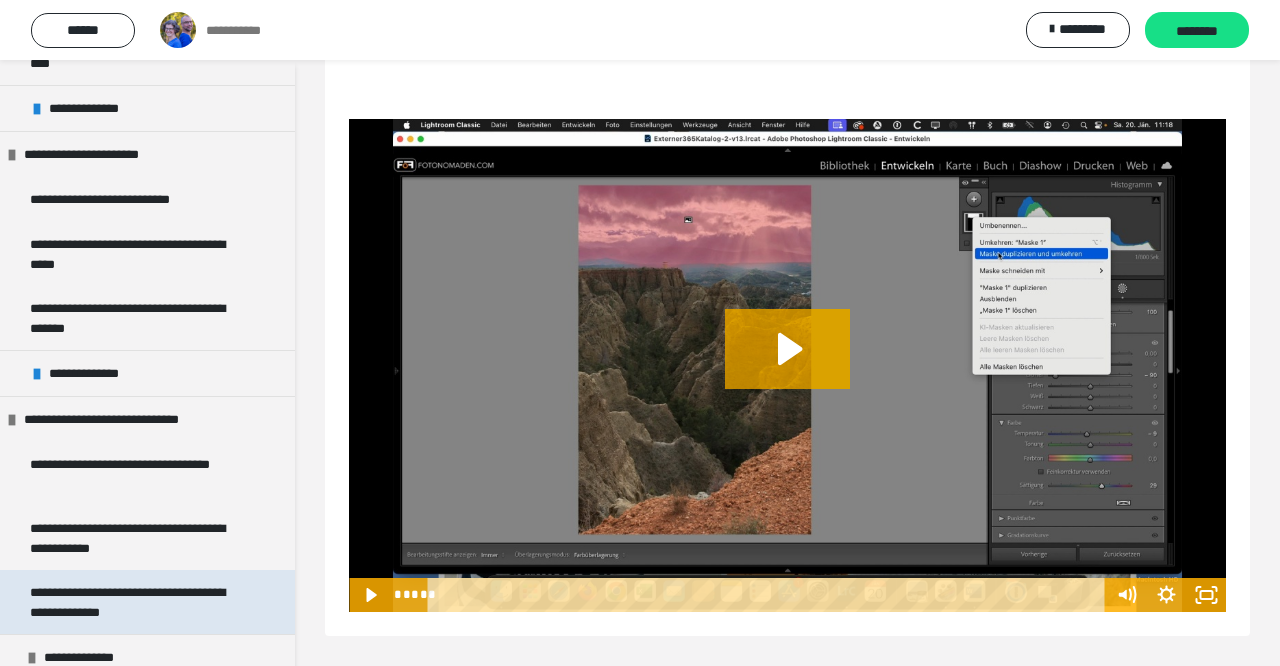 click on "**********" at bounding box center [139, 602] 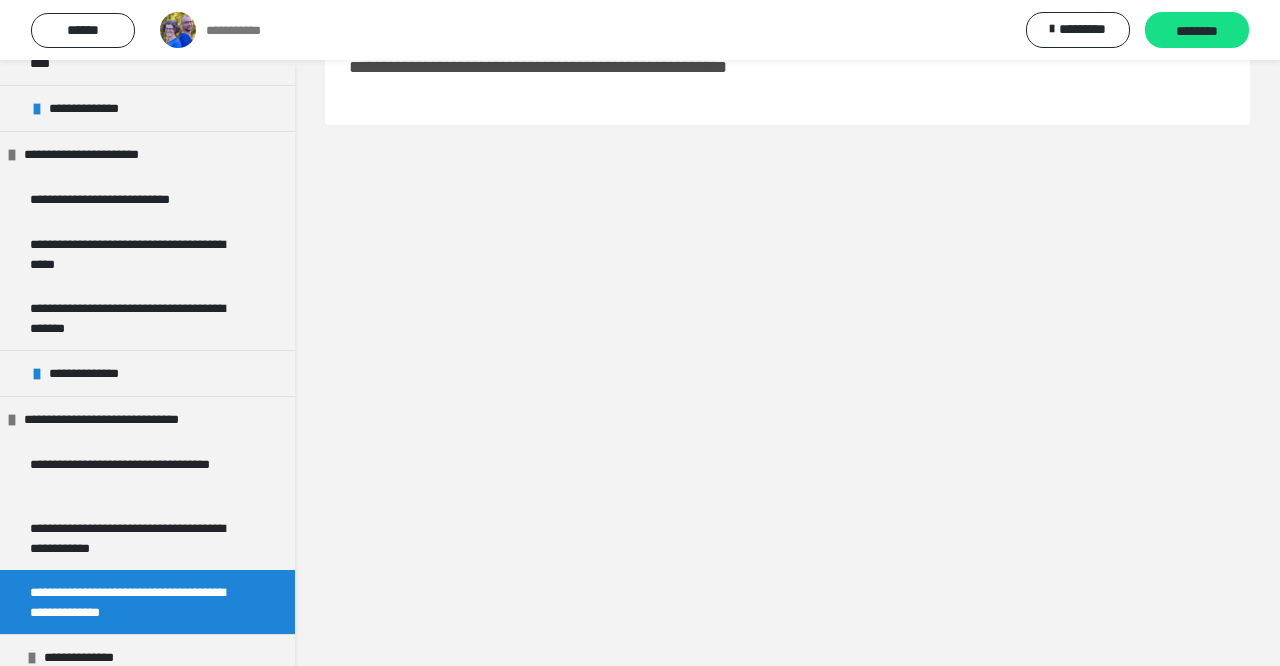 scroll, scrollTop: 60, scrollLeft: 0, axis: vertical 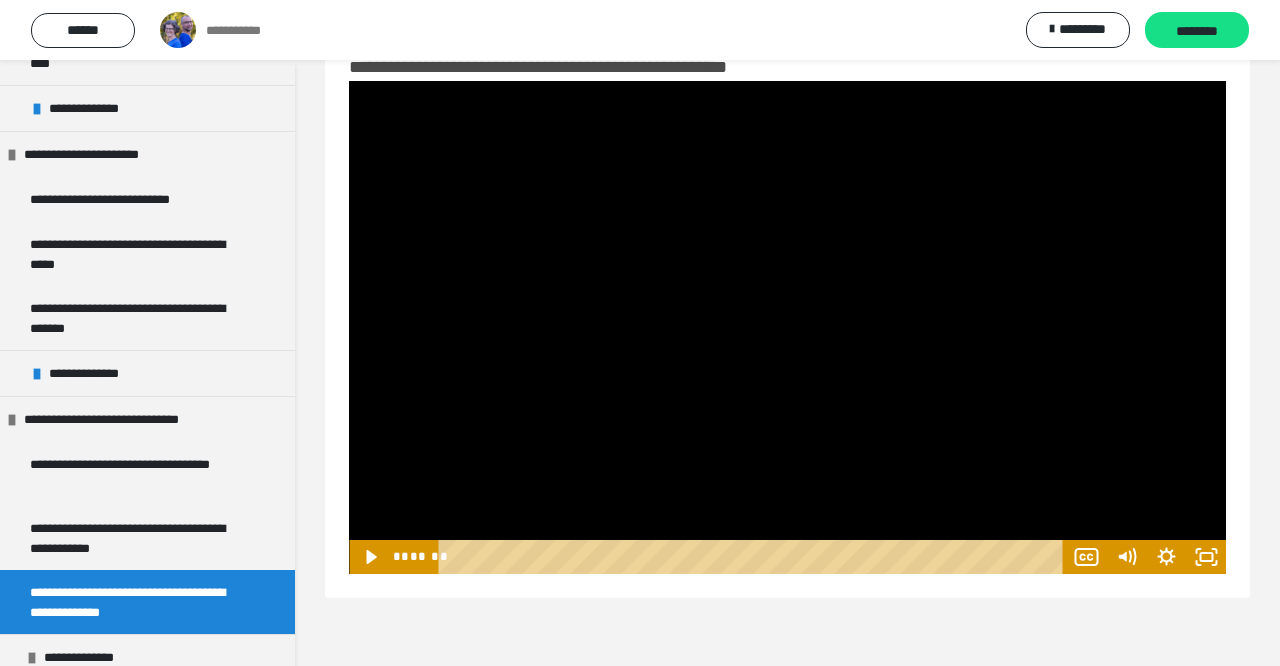 click on "**********" at bounding box center (787, 314) 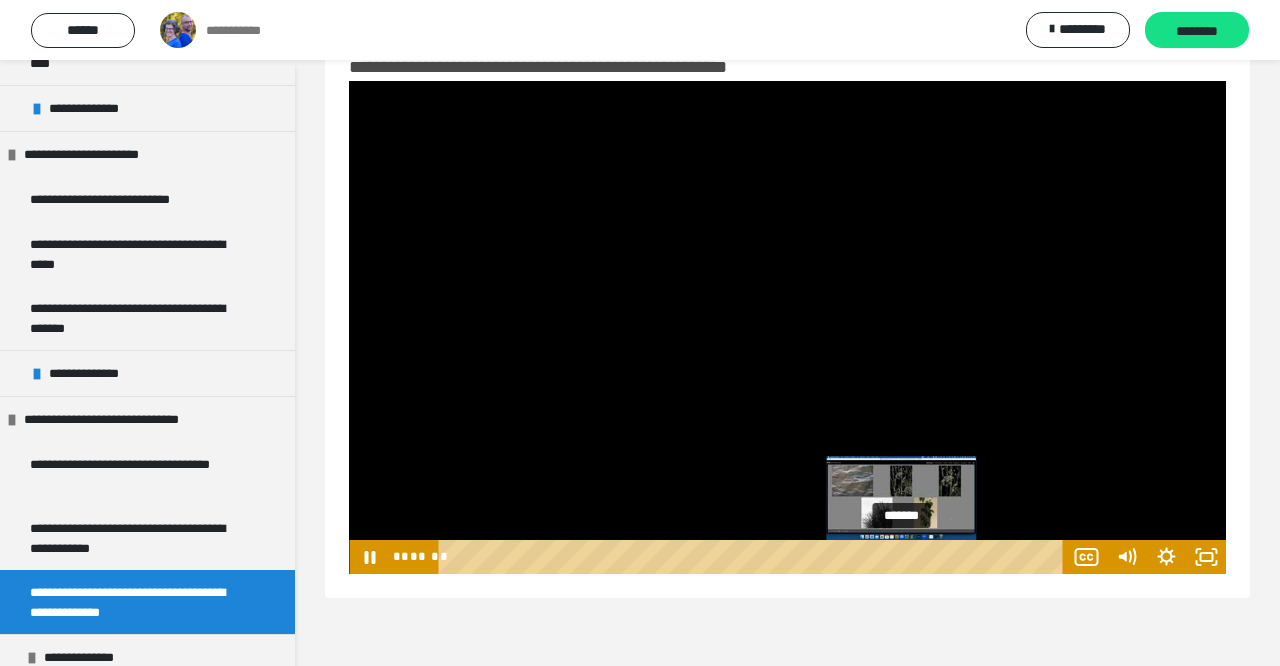 drag, startPoint x: 924, startPoint y: 556, endPoint x: 904, endPoint y: 557, distance: 20.024984 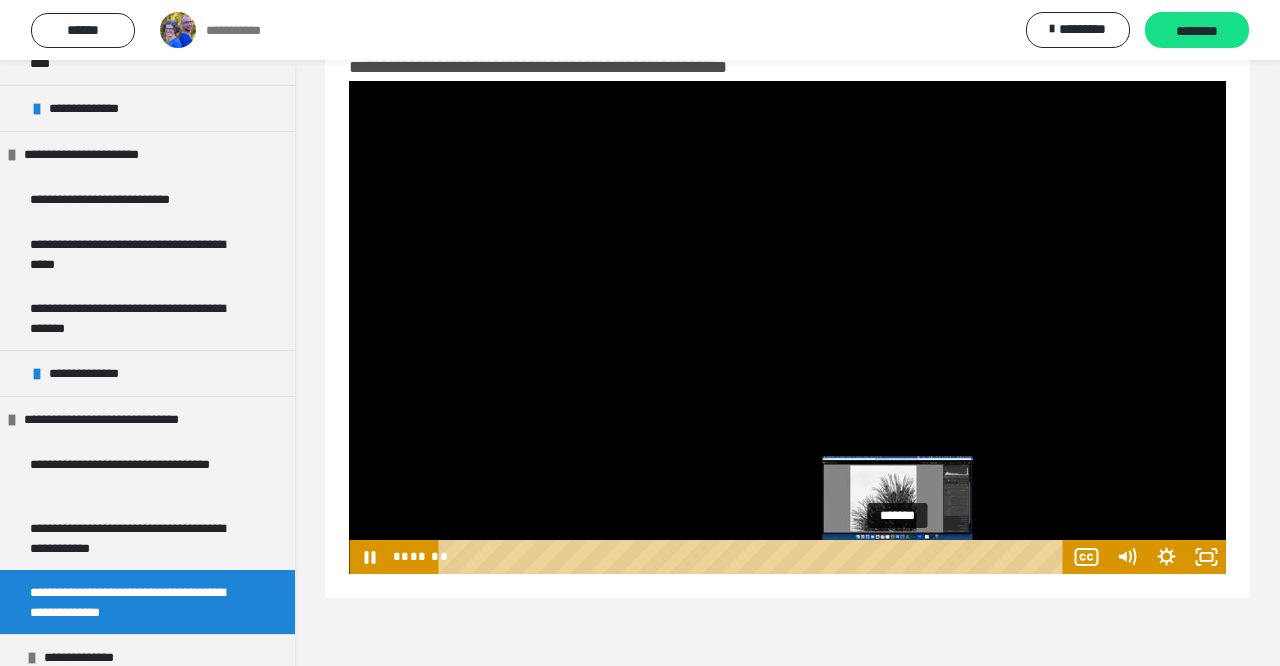 click at bounding box center (901, 557) 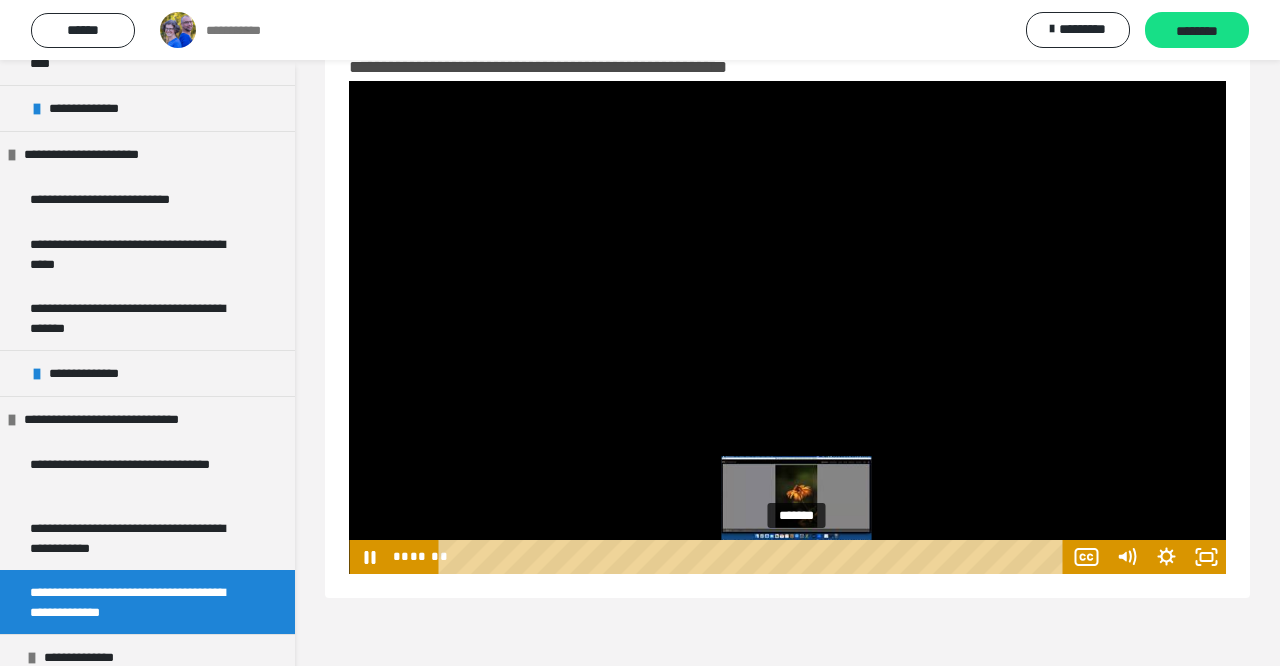 drag, startPoint x: 900, startPoint y: 558, endPoint x: 798, endPoint y: 554, distance: 102.0784 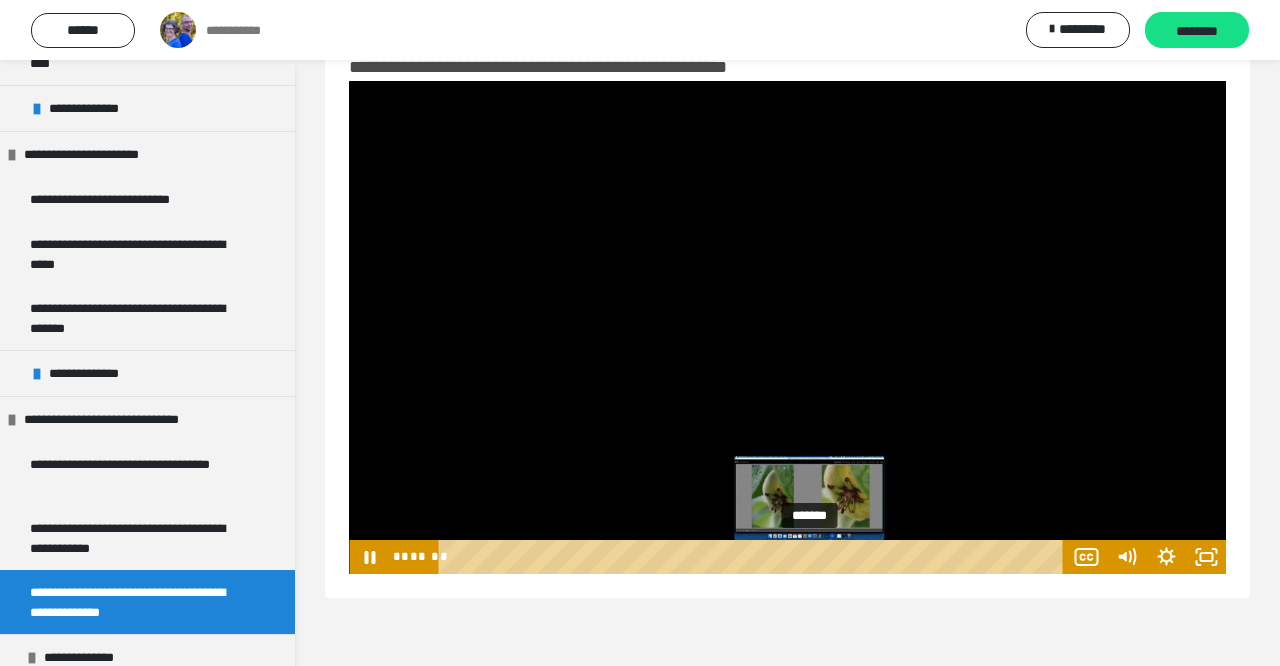 click on "*******" at bounding box center (754, 557) 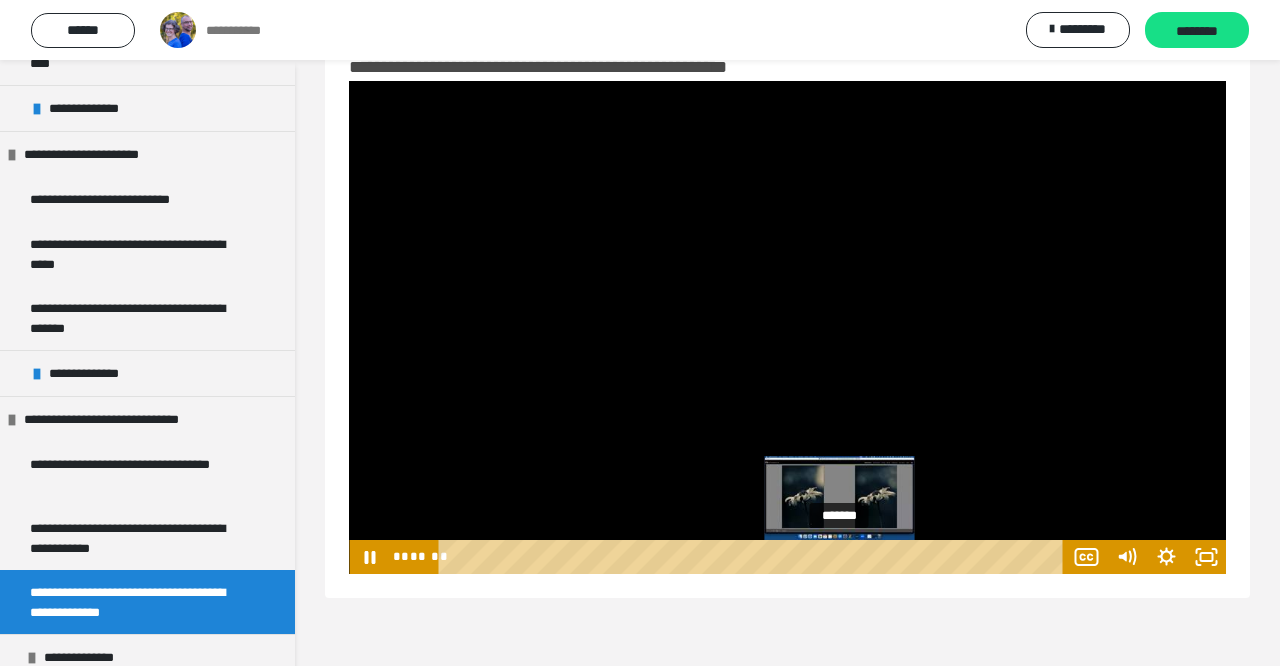 drag, startPoint x: 812, startPoint y: 554, endPoint x: 842, endPoint y: 558, distance: 30.265491 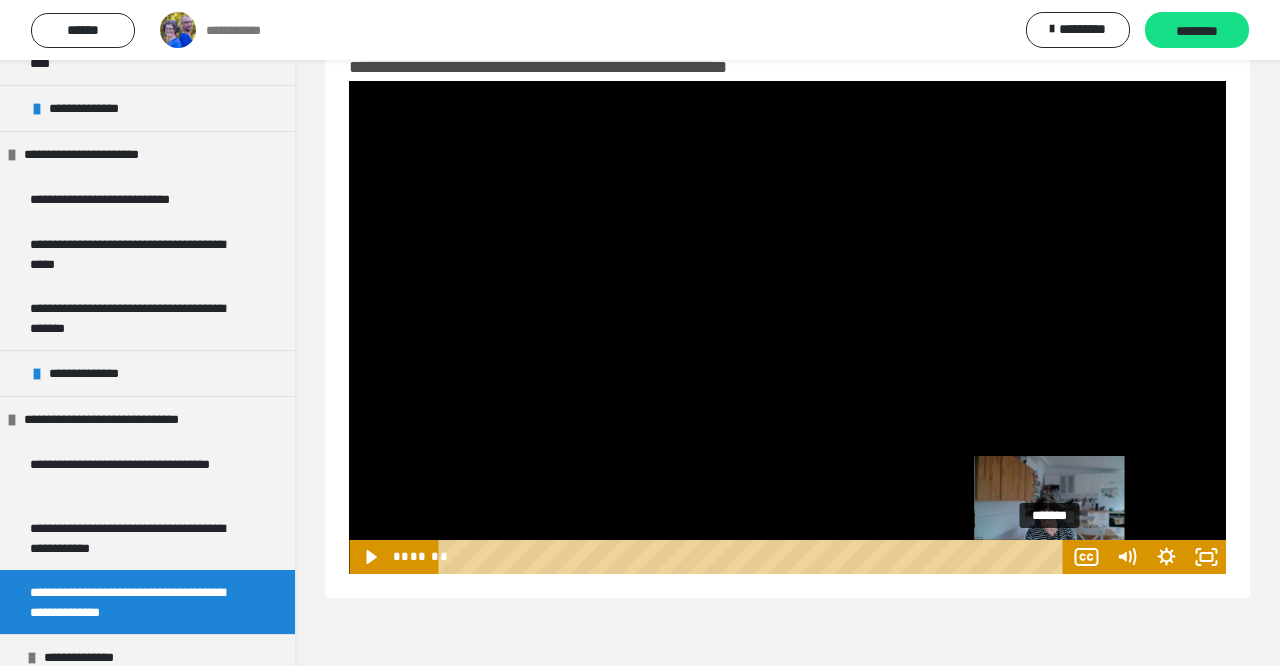 drag, startPoint x: 865, startPoint y: 555, endPoint x: 1053, endPoint y: 562, distance: 188.13028 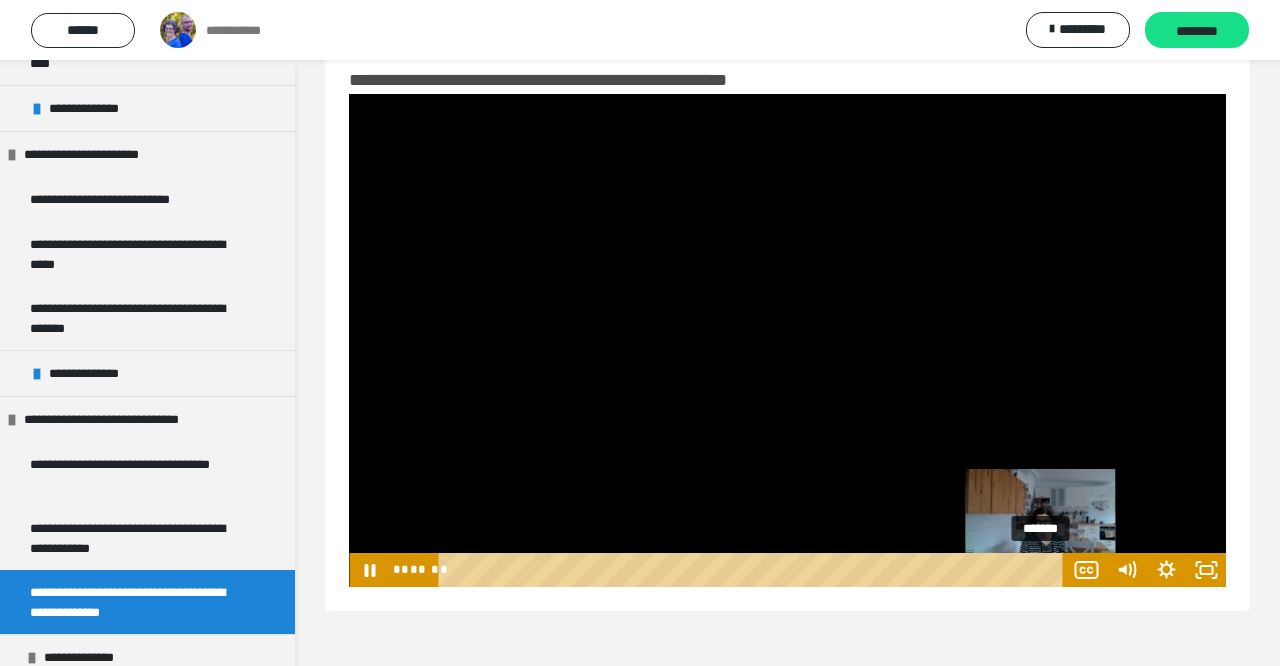 scroll, scrollTop: 45, scrollLeft: 0, axis: vertical 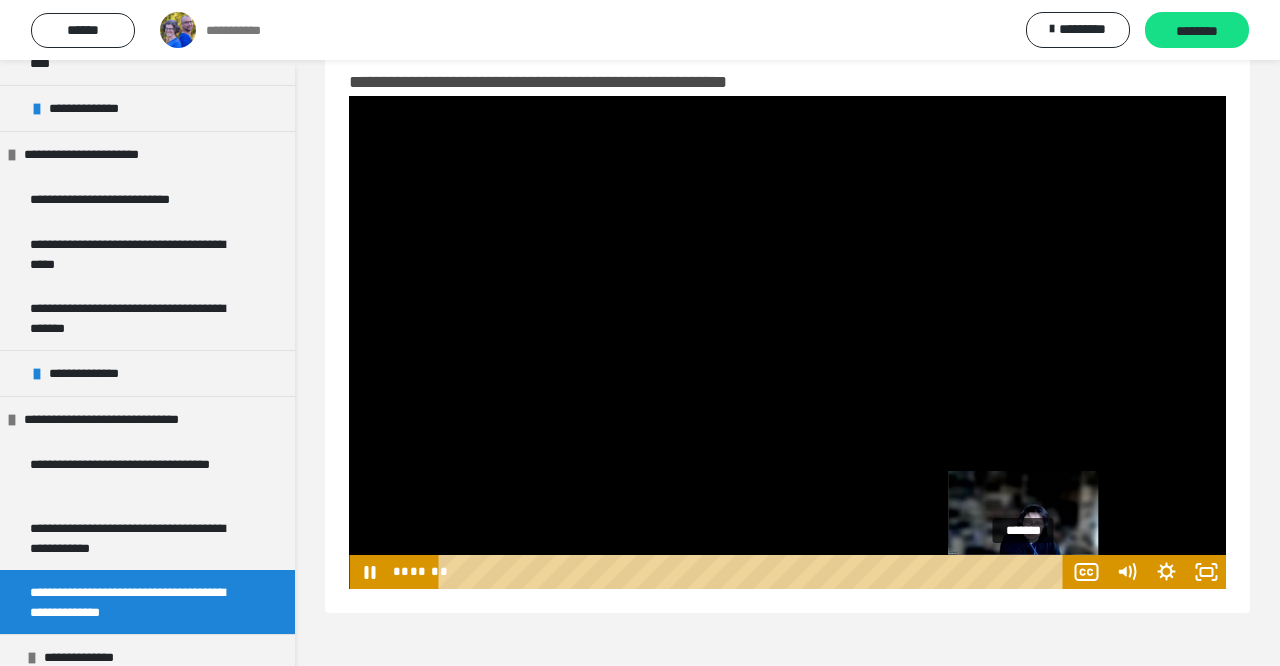 click on "*******" at bounding box center [754, 572] 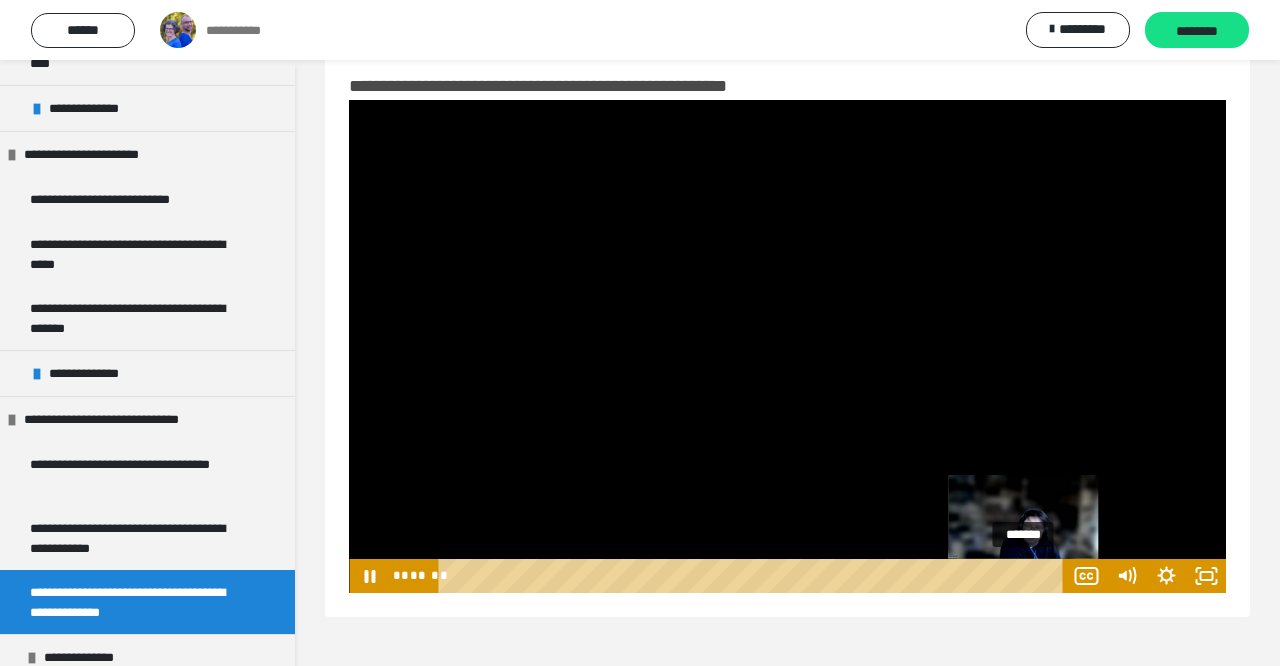 scroll, scrollTop: 41, scrollLeft: 0, axis: vertical 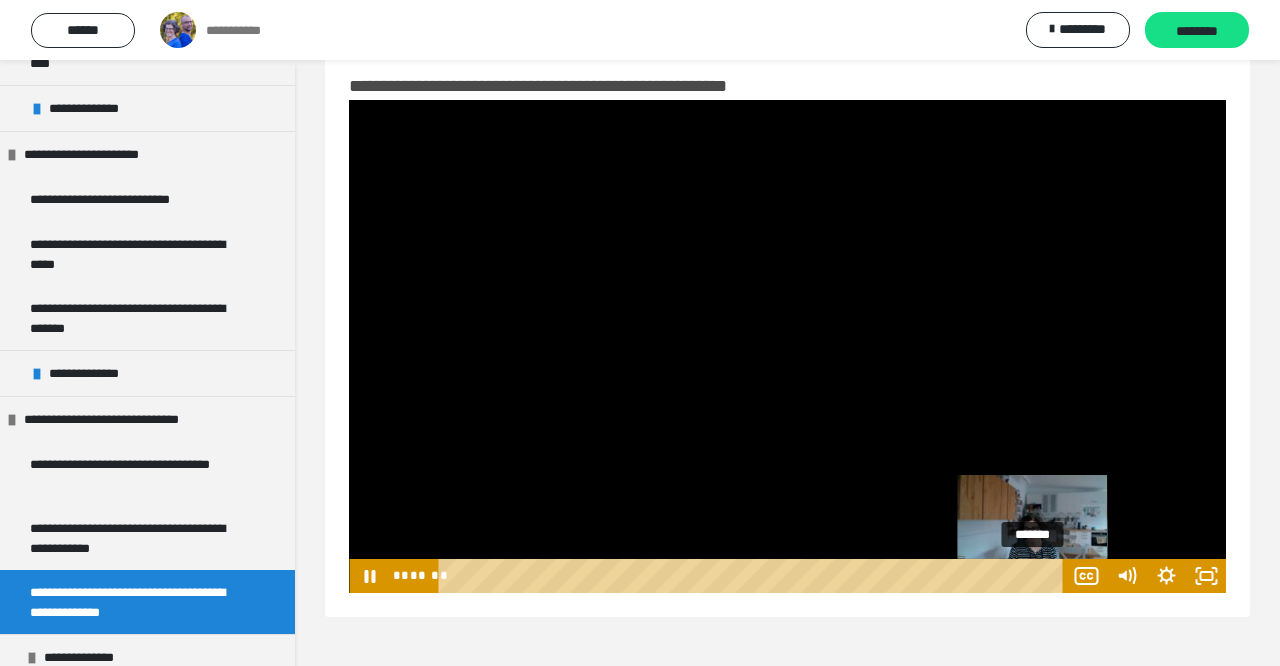 drag, startPoint x: 1026, startPoint y: 572, endPoint x: 1036, endPoint y: 575, distance: 10.440307 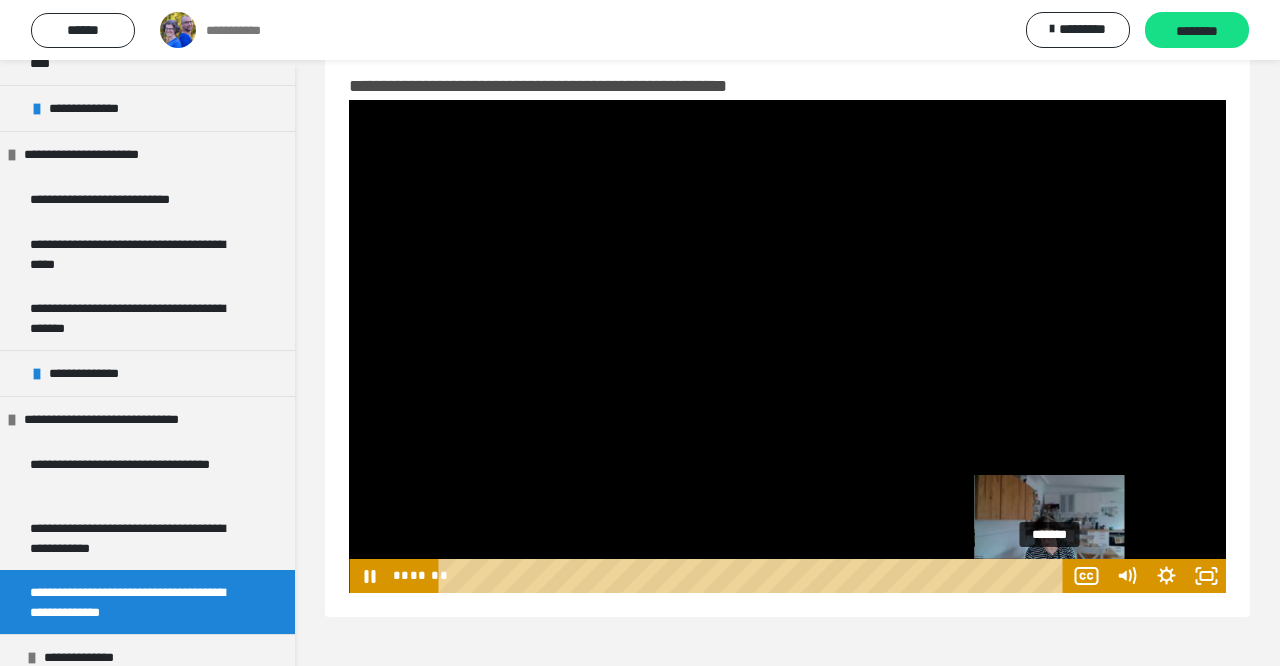 drag, startPoint x: 1036, startPoint y: 575, endPoint x: 1053, endPoint y: 575, distance: 17 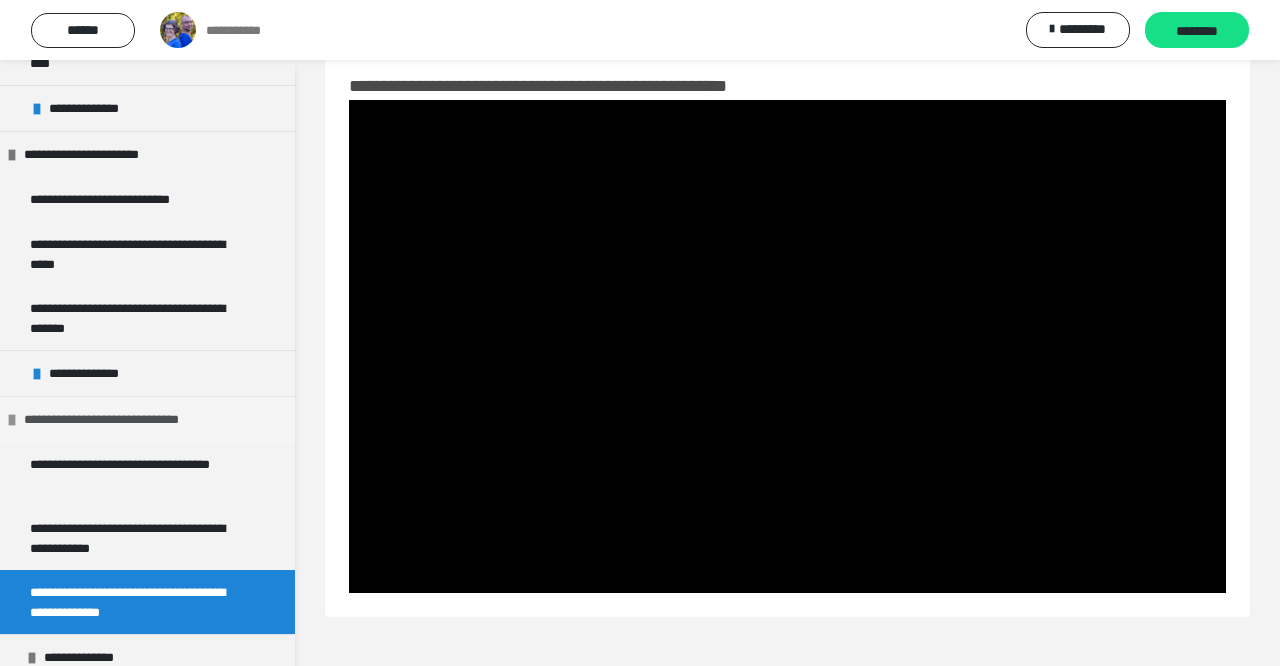 click at bounding box center (12, 420) 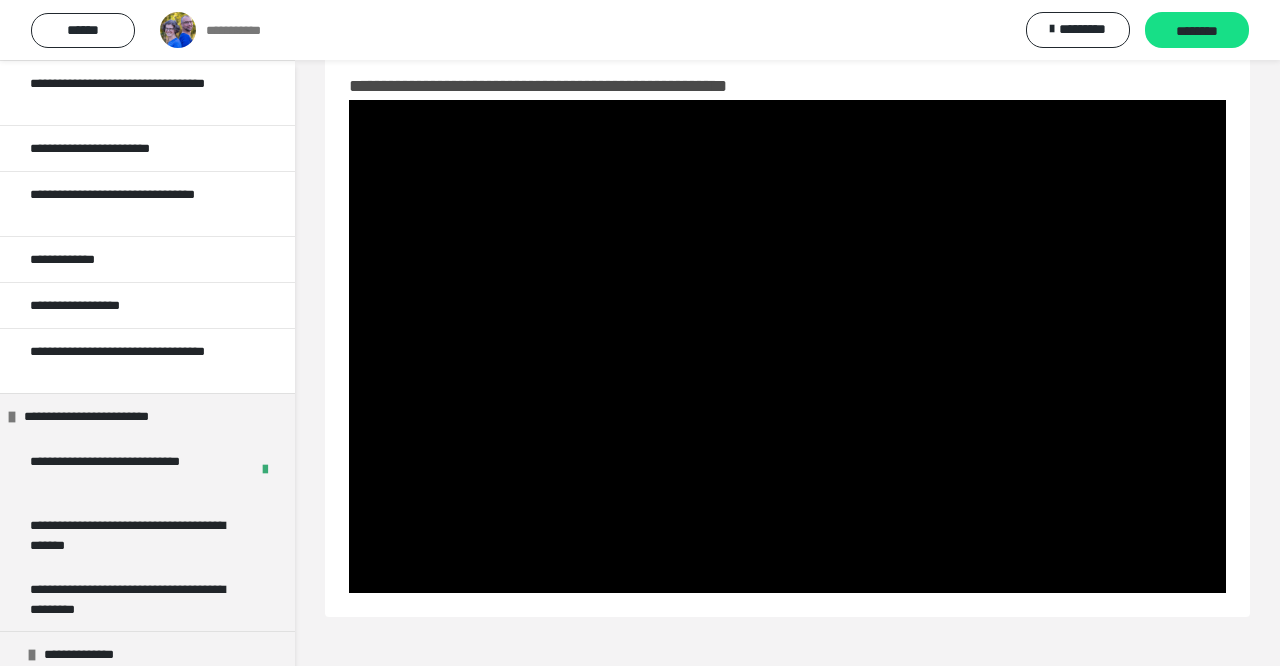 scroll, scrollTop: 74, scrollLeft: 0, axis: vertical 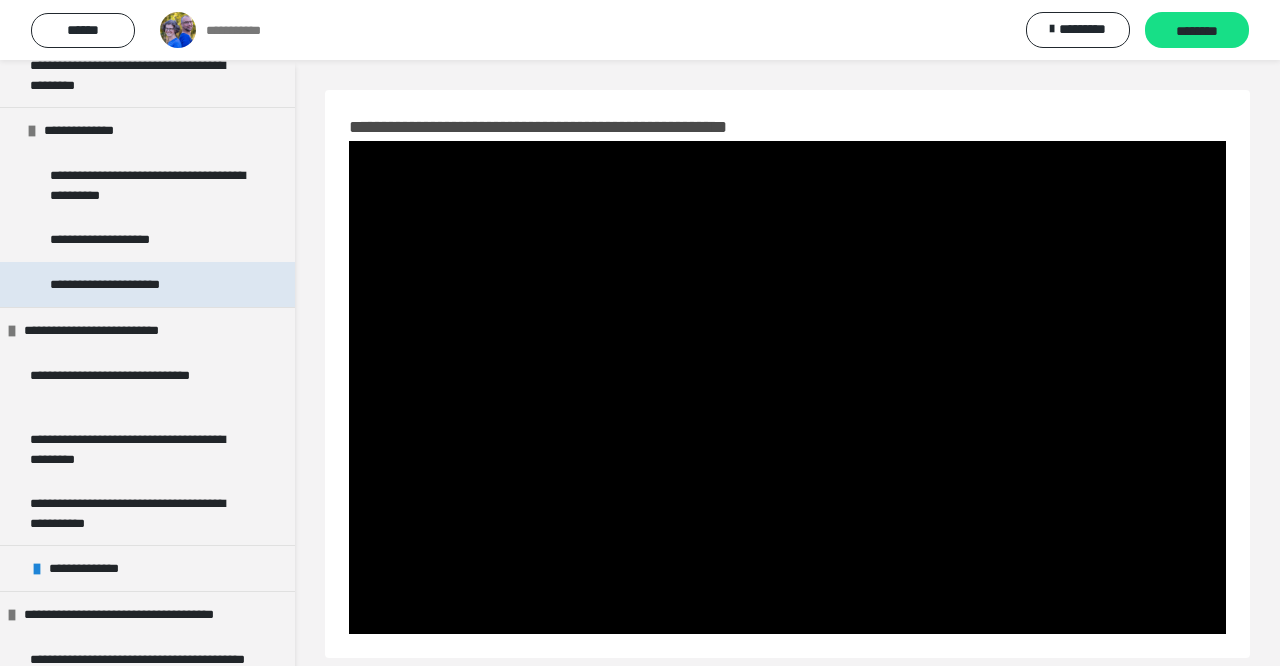 click on "**********" at bounding box center (128, 284) 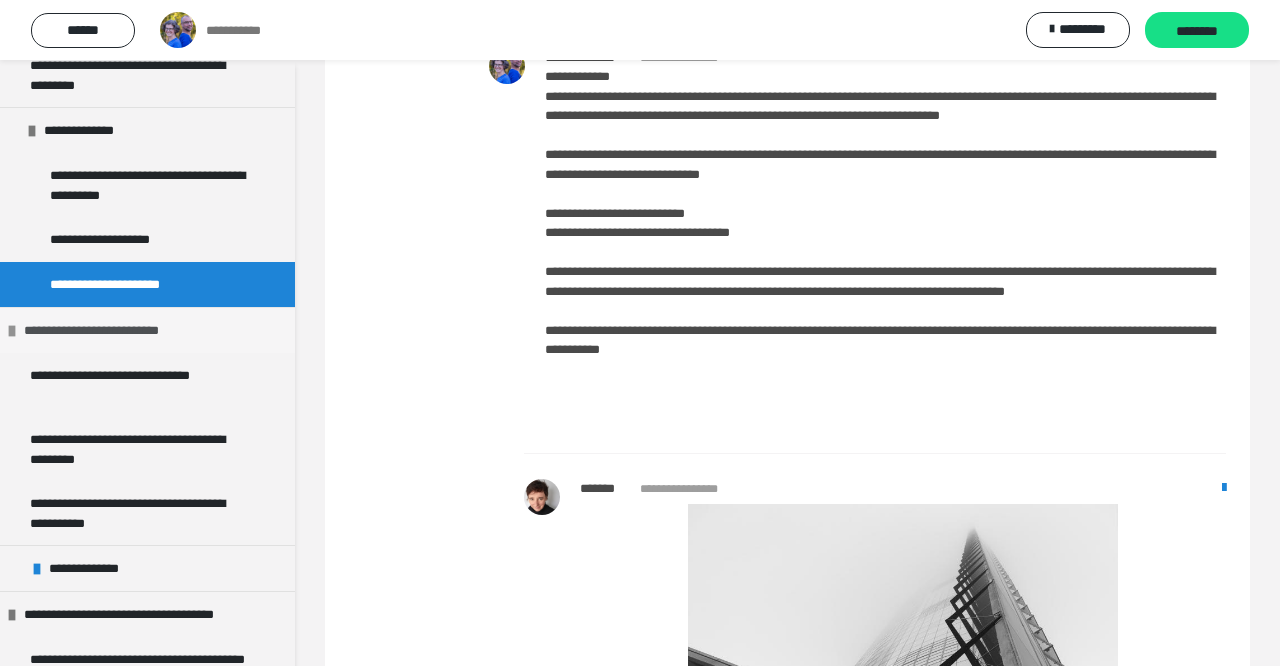 scroll, scrollTop: 7779, scrollLeft: 0, axis: vertical 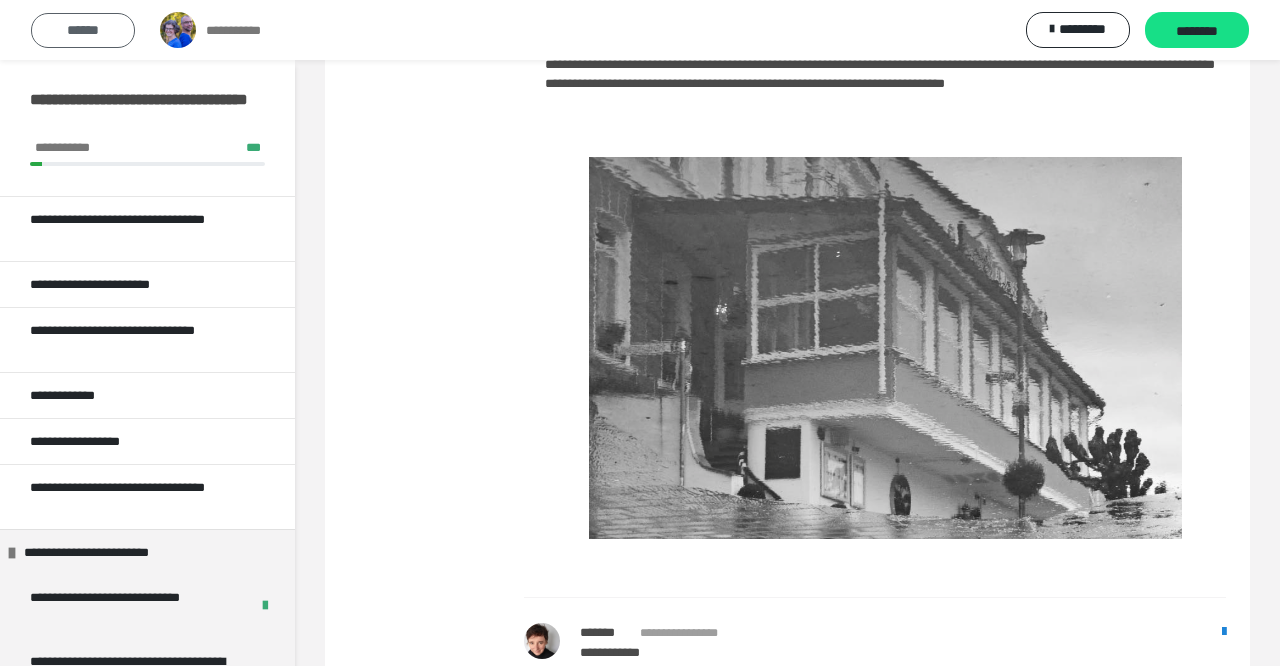click on "******" at bounding box center [83, 30] 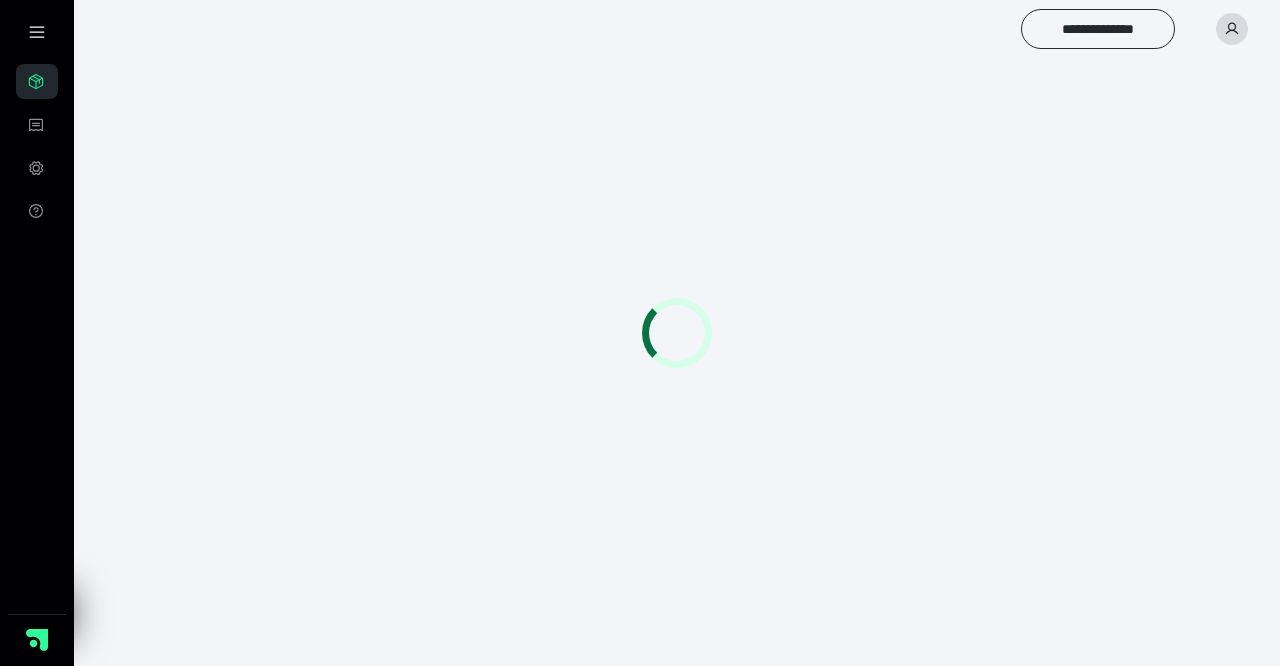 scroll, scrollTop: 0, scrollLeft: 0, axis: both 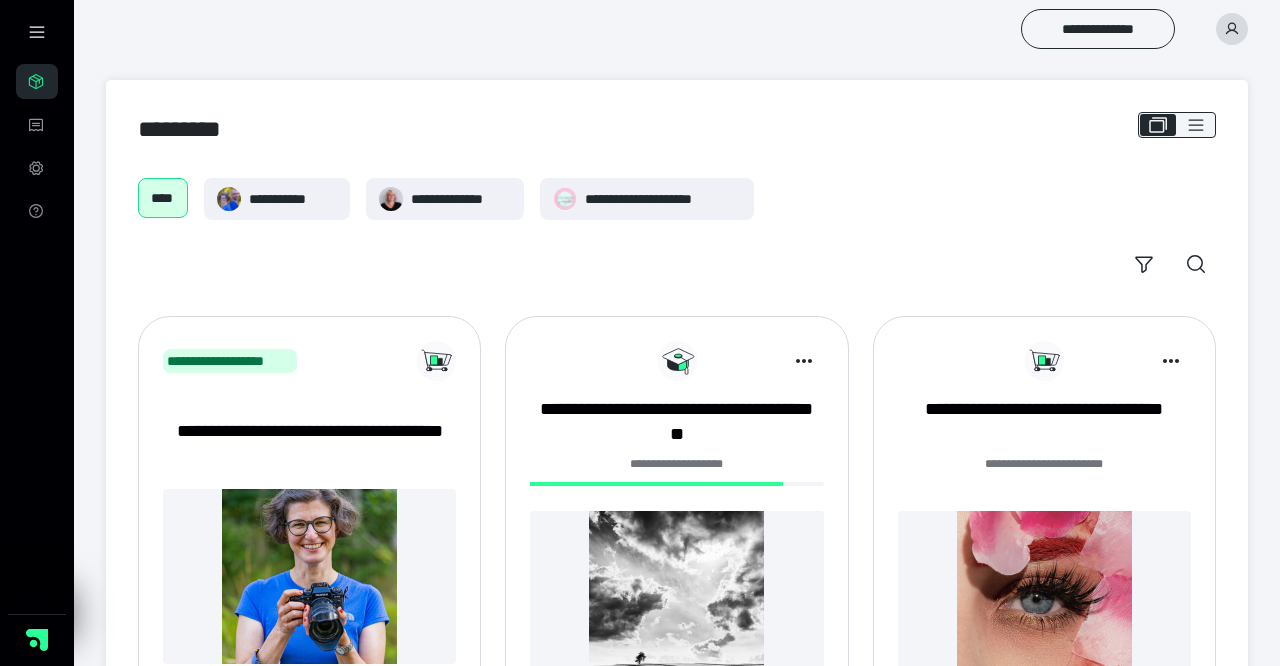 click 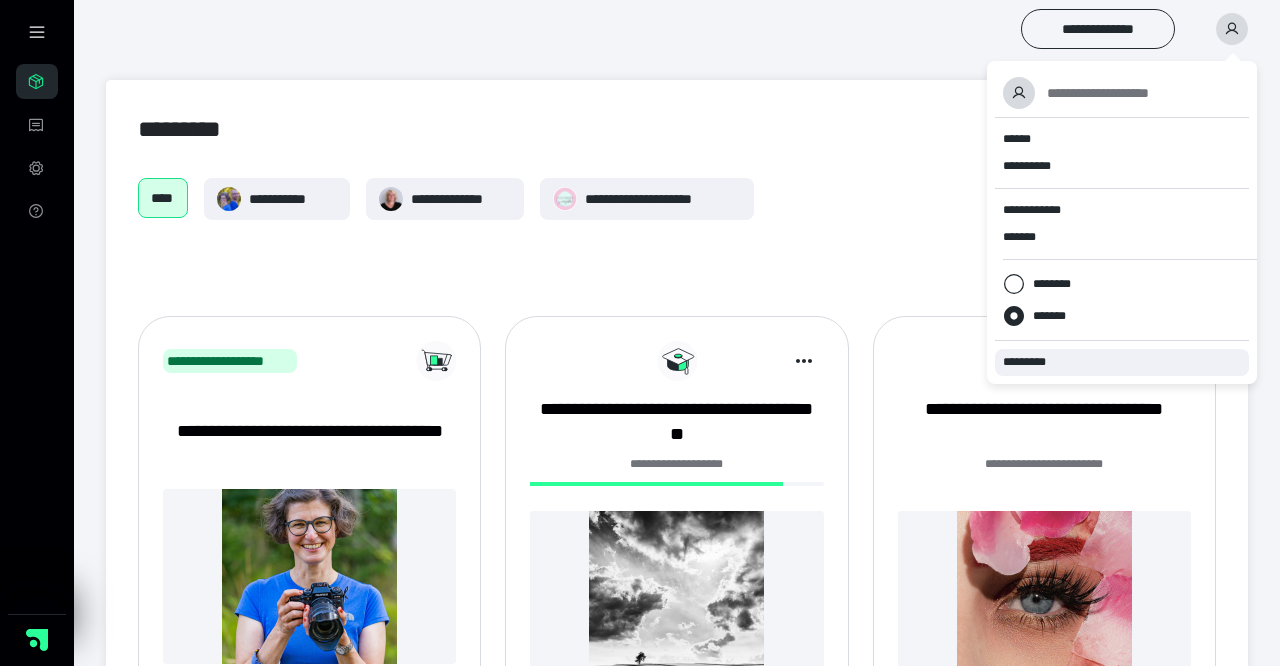 click on "*********" at bounding box center [1033, 362] 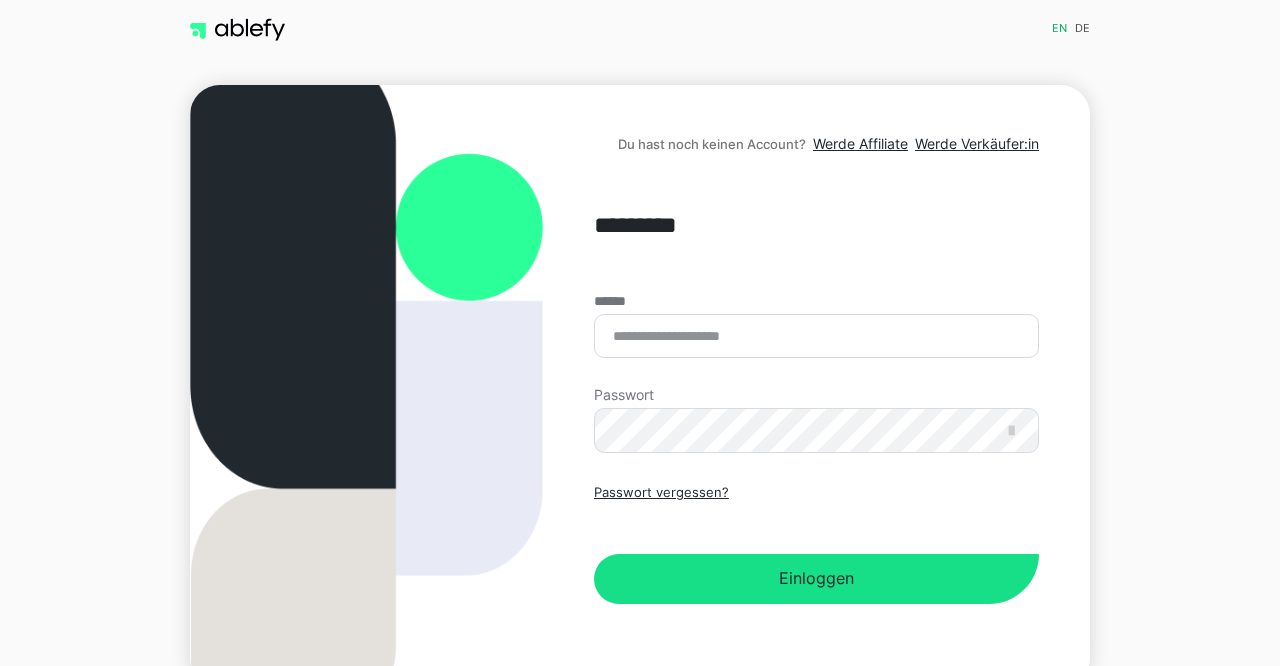 scroll, scrollTop: 0, scrollLeft: 0, axis: both 